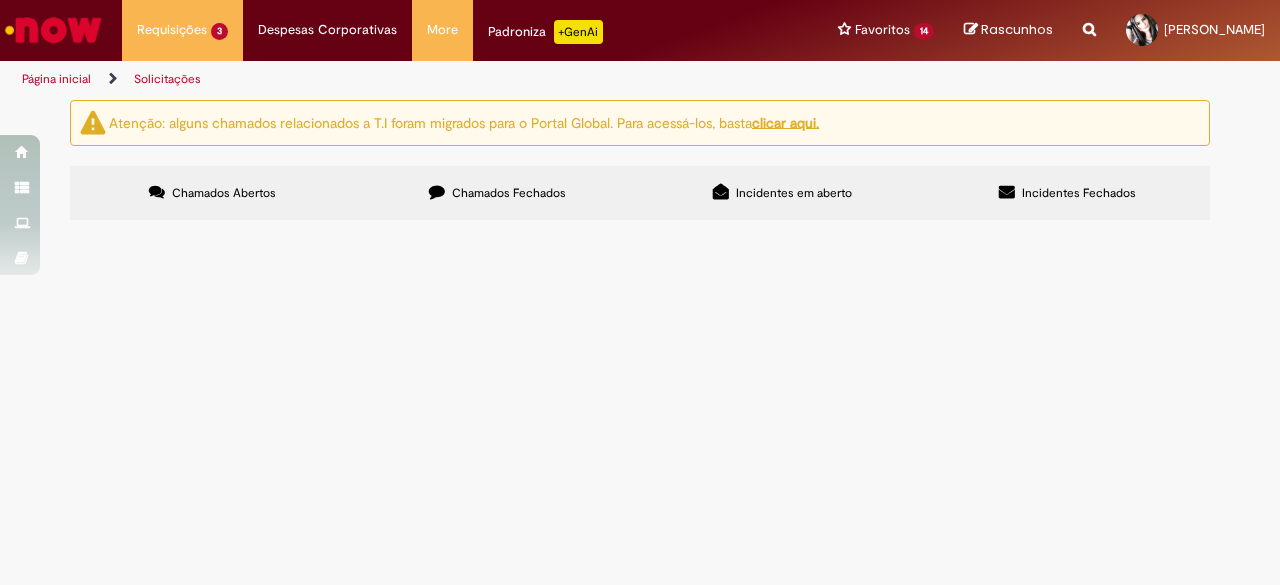 scroll, scrollTop: 0, scrollLeft: 0, axis: both 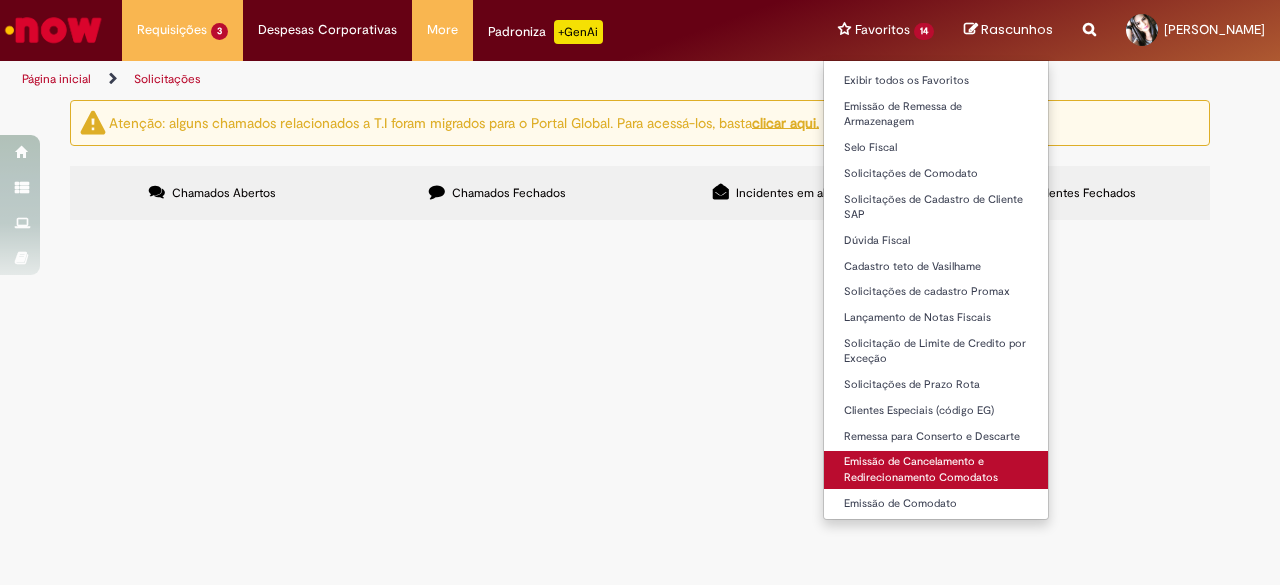 click on "Emissão de Cancelamento e Redirecionamento Comodatos" at bounding box center [936, 469] 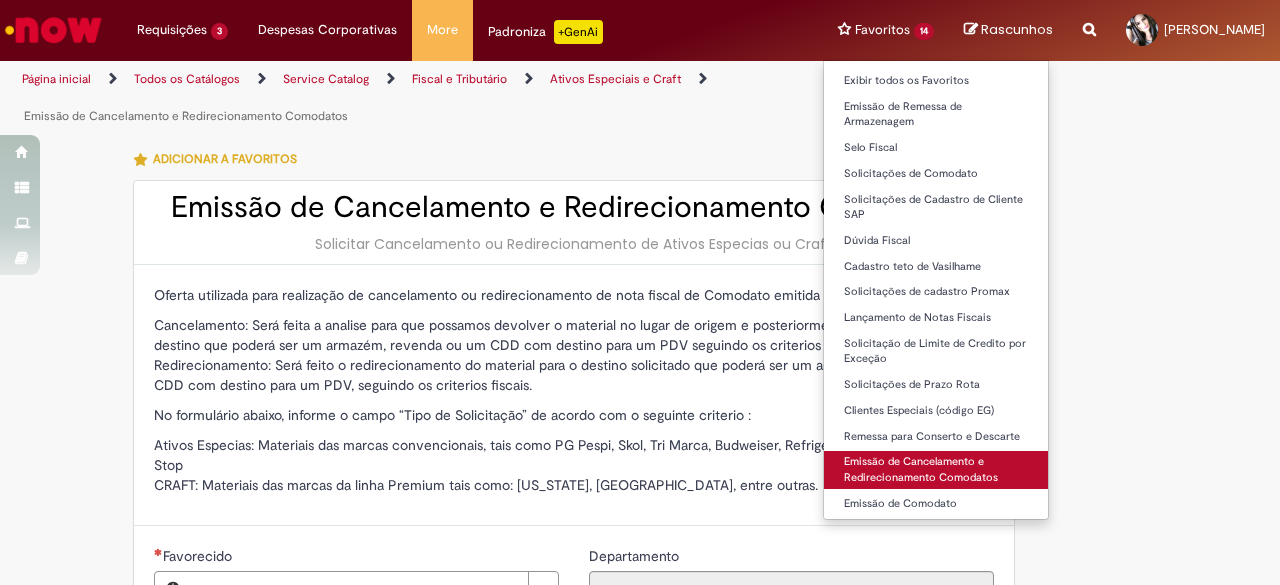 type on "**********" 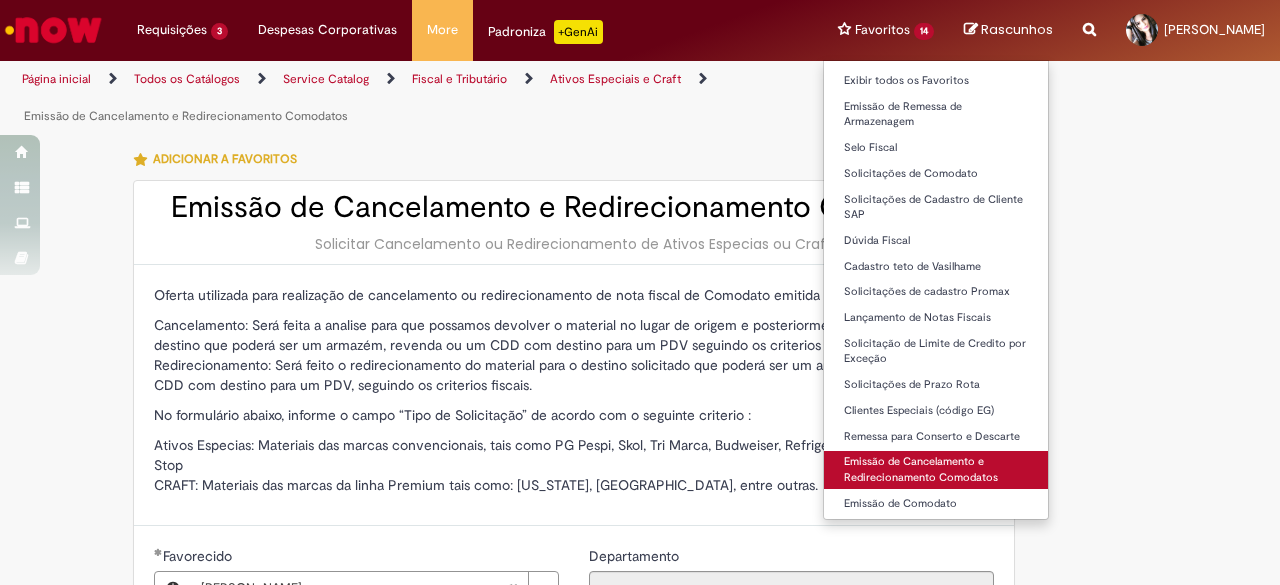 type on "**********" 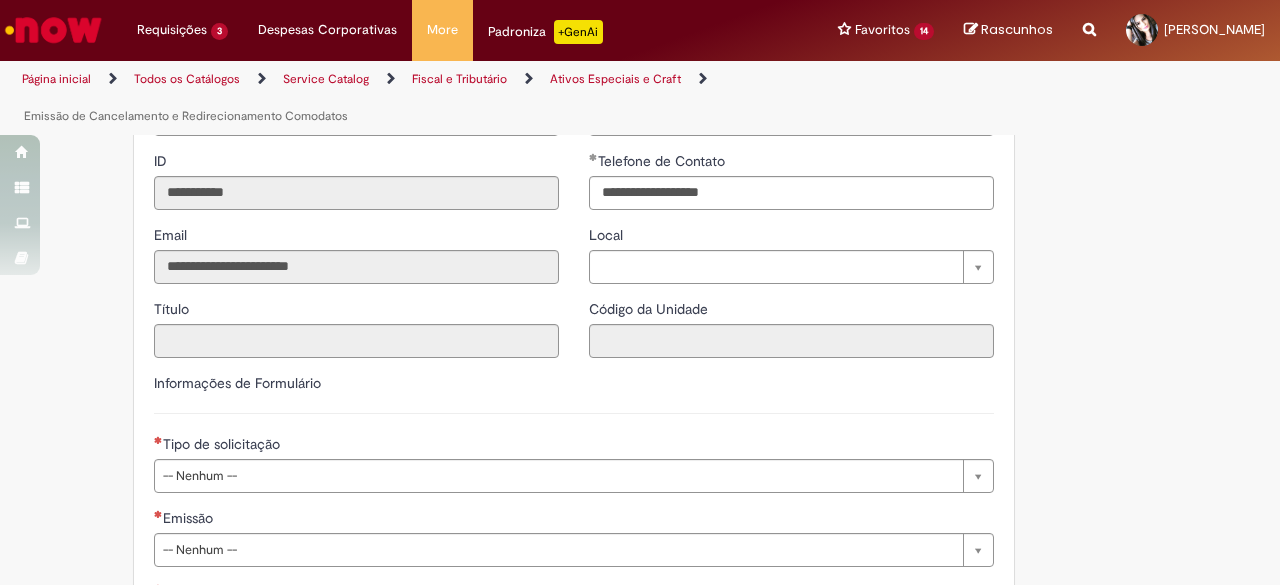 scroll, scrollTop: 500, scrollLeft: 0, axis: vertical 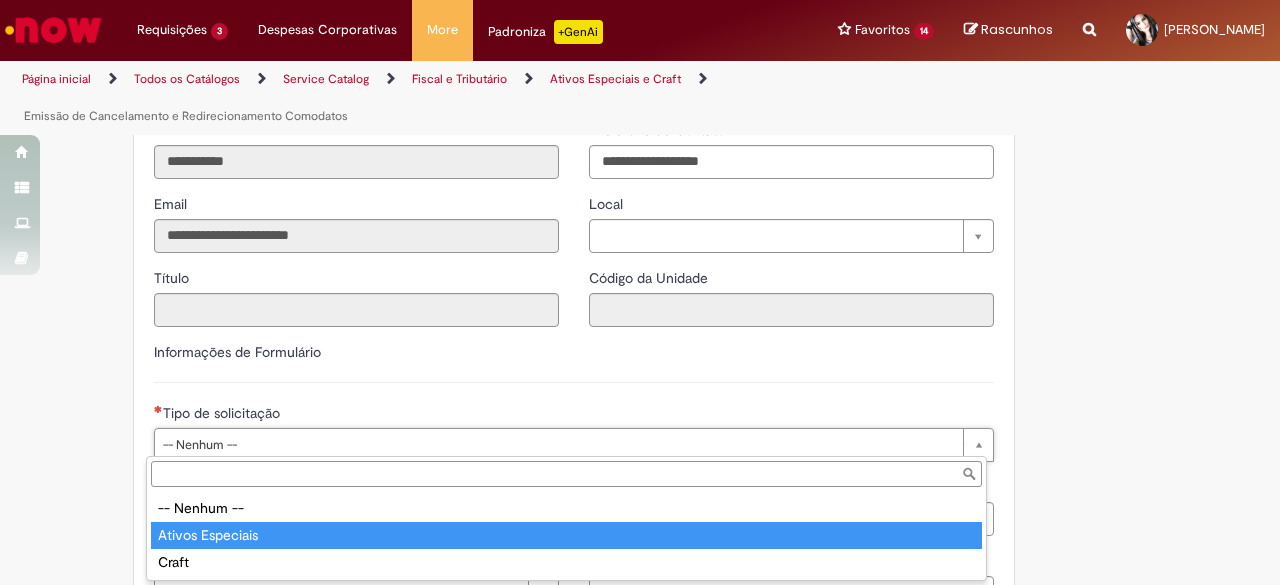 type on "**********" 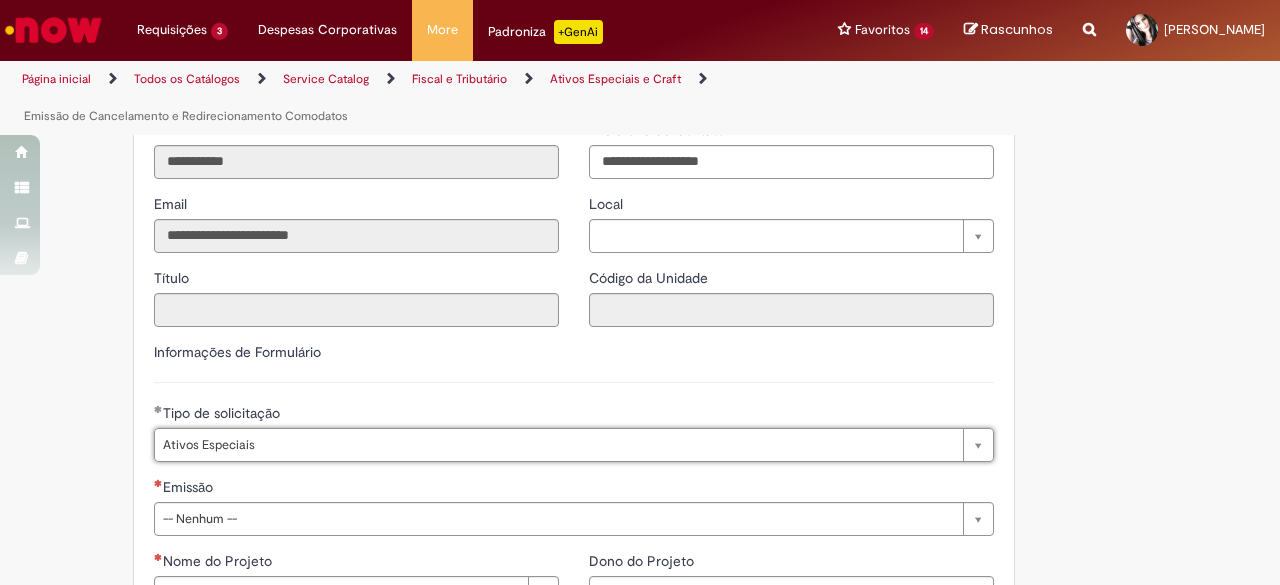 click on "**********" at bounding box center [574, 446] 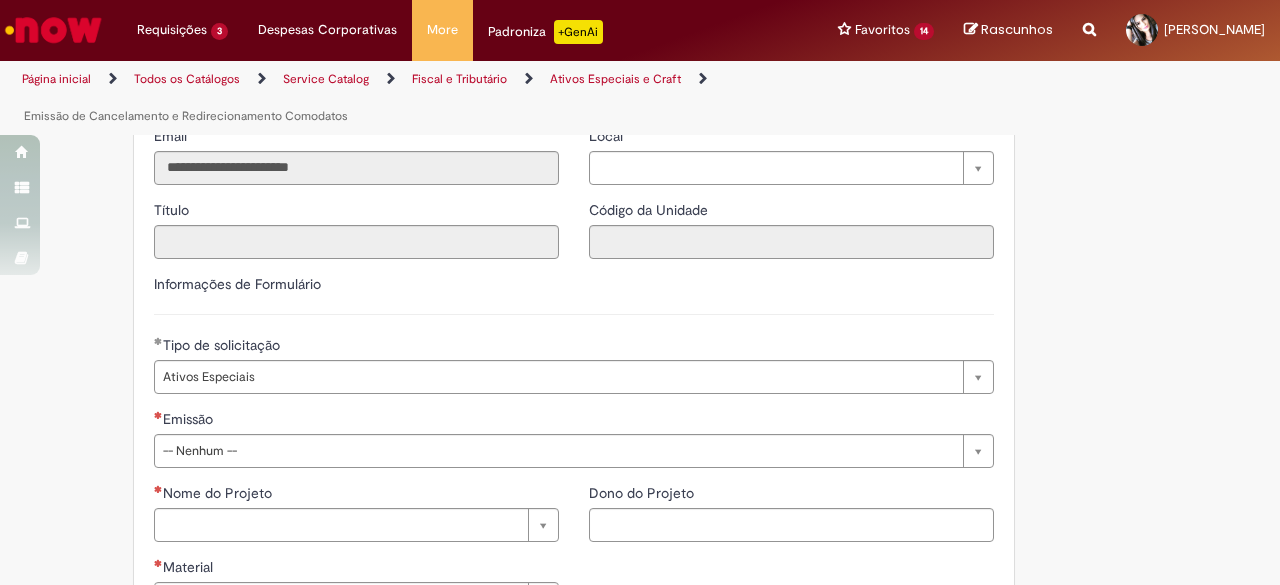 scroll, scrollTop: 600, scrollLeft: 0, axis: vertical 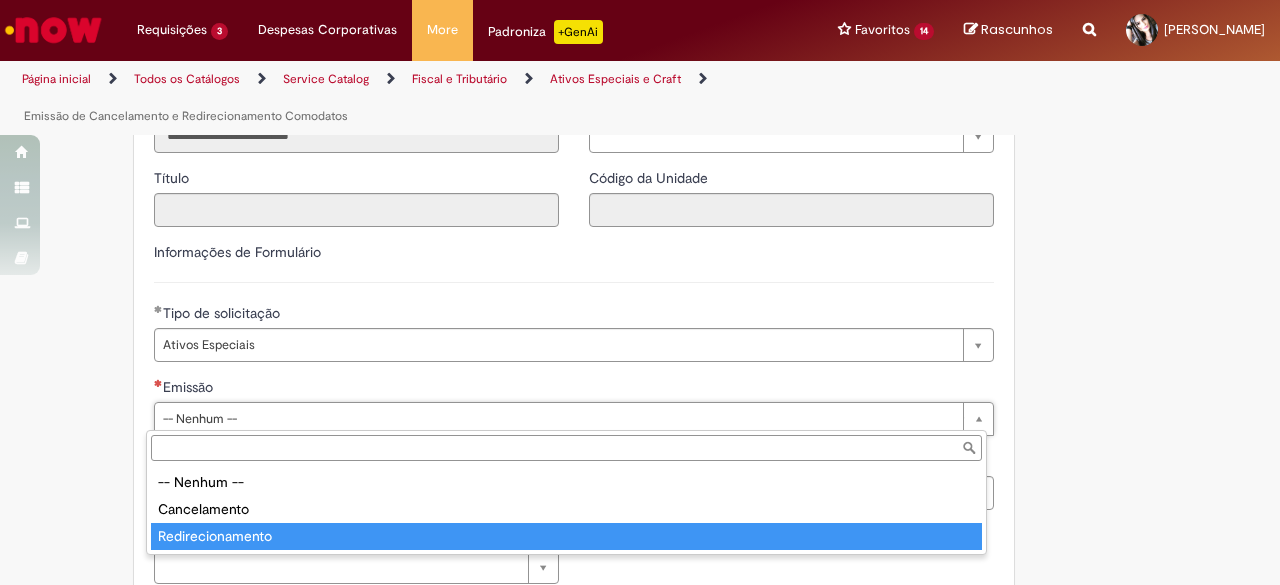 type on "**********" 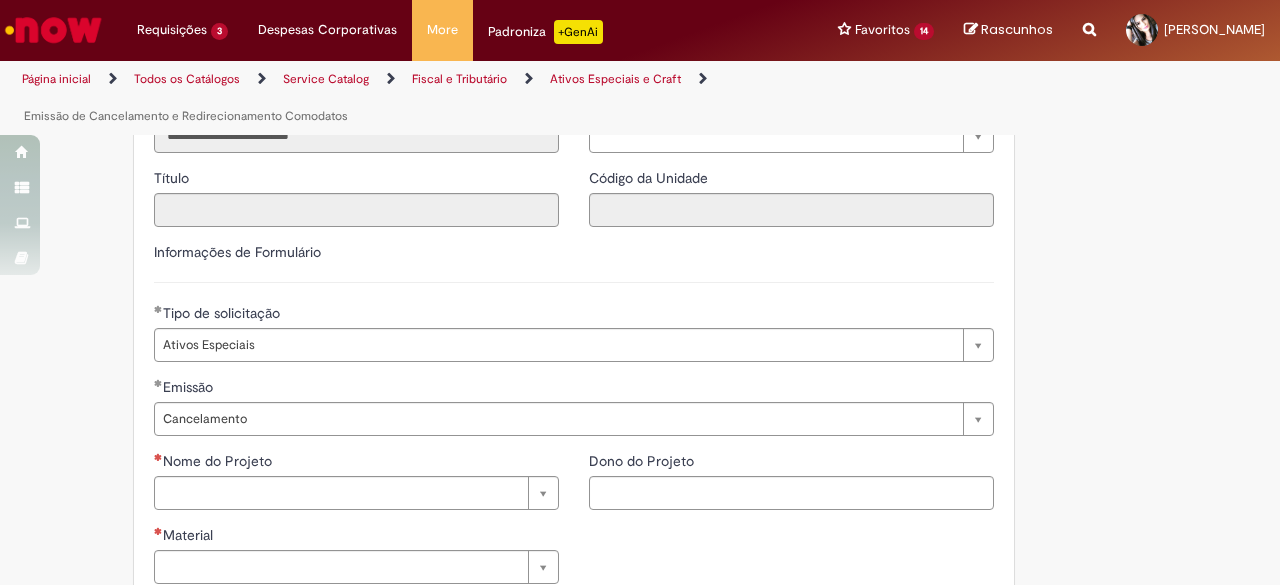 click on "Adicionar a Favoritos
Emissão de Cancelamento e Redirecionamento Comodatos
Solicitar Cancelamento ou Redirecionamento de Ativos Especias ou Craft
Oferta utilizada para realização de cancelamento ou redirecionamento de nota fiscal de Comodato emitida pelo time Invoice – BSC
Cancelamento: Será feita a analise para que possamos devolver o material no lugar de origem e posteriormente enviar para o local de destino que poderá ser um armazém, revenda ou um CDD com destino para um PDV seguindo os criterios fiscais. Redirecionamento: Será feito o redirecionamento do material para o destino solicitado que poderá ser um armazem, revenda ou um CDD com destino para um PDV, seguindo os criterios fiscais.
No formulário abaixo, informe o campo “Tipo de Solicitação” de acordo com o seguinte criterio :
Country Code ** Favorecido" at bounding box center [640, 307] 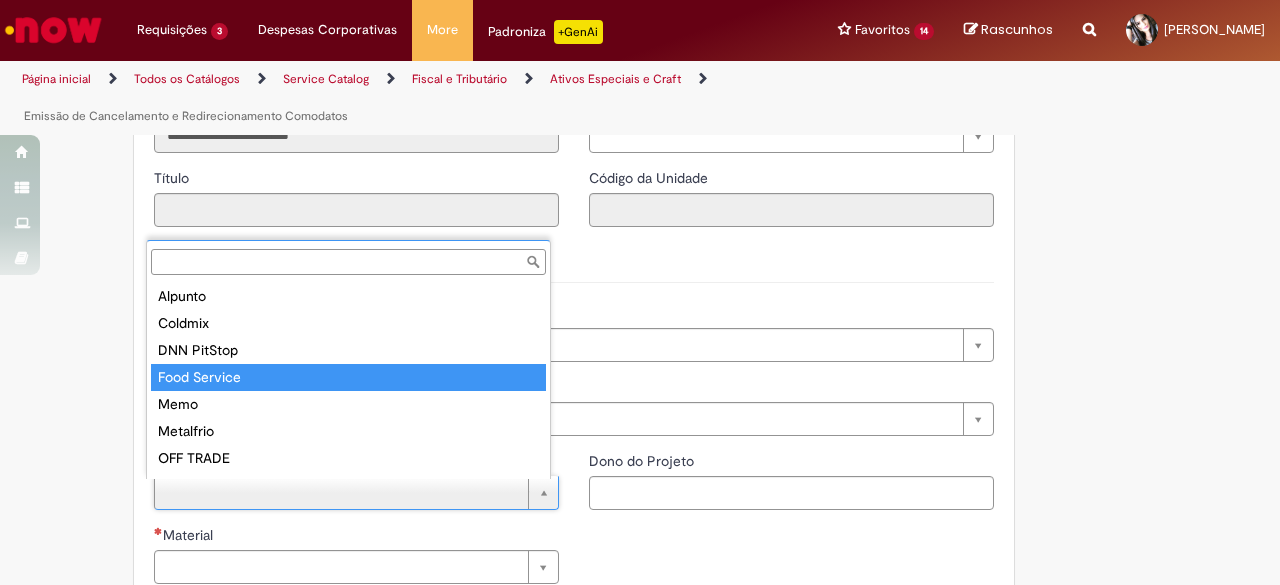 type on "**********" 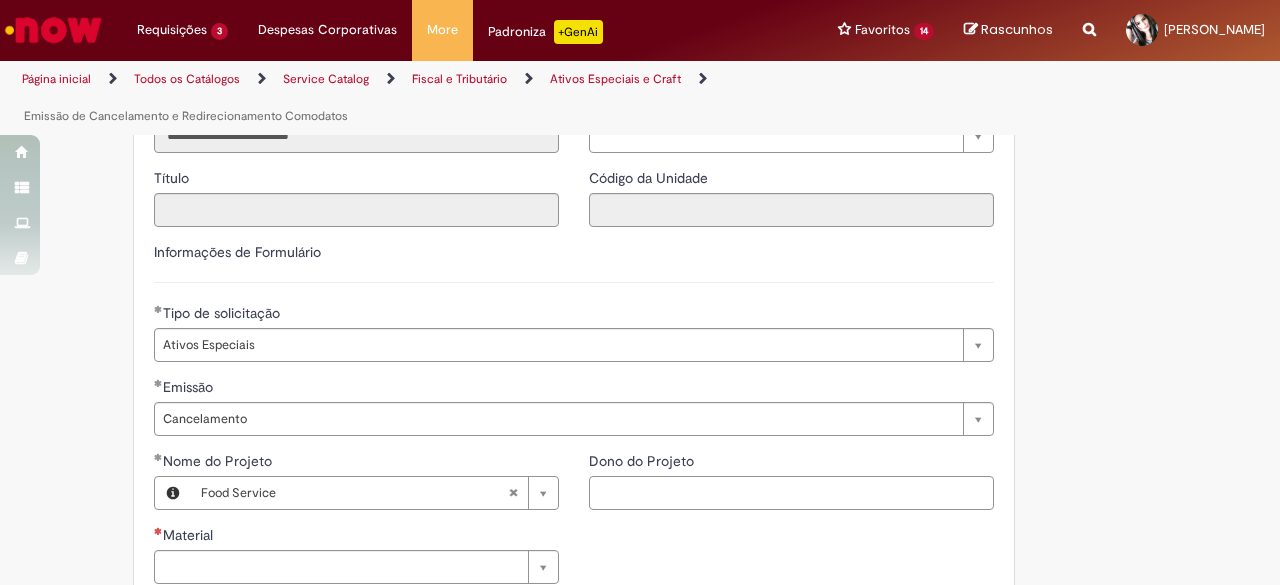 click on "Dono do Projeto" at bounding box center [791, 493] 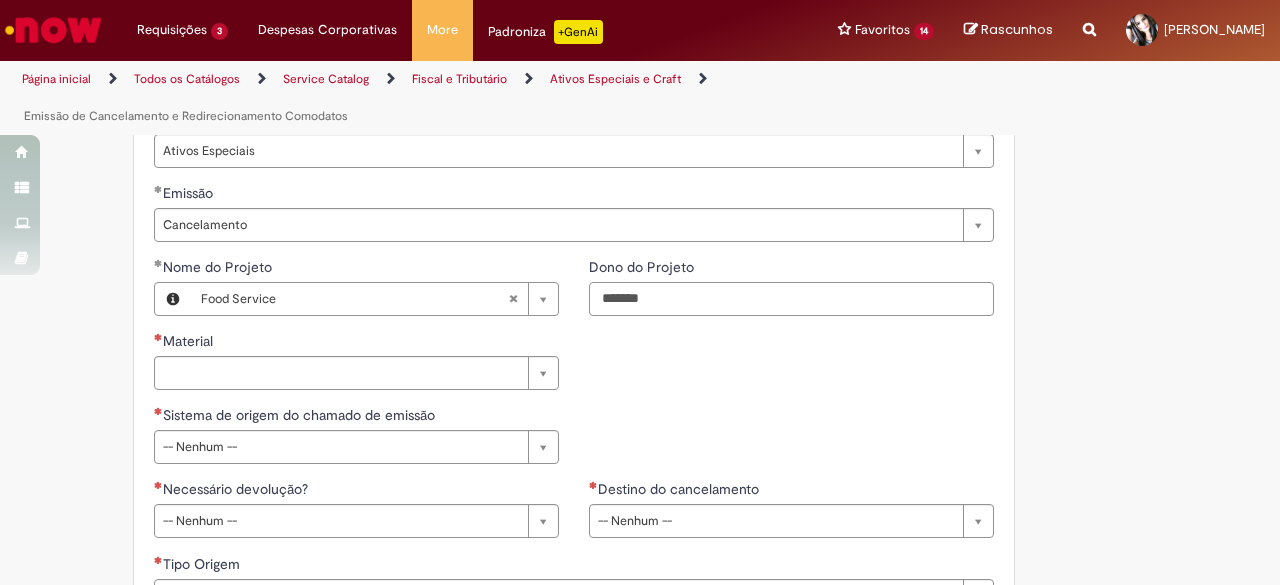 scroll, scrollTop: 800, scrollLeft: 0, axis: vertical 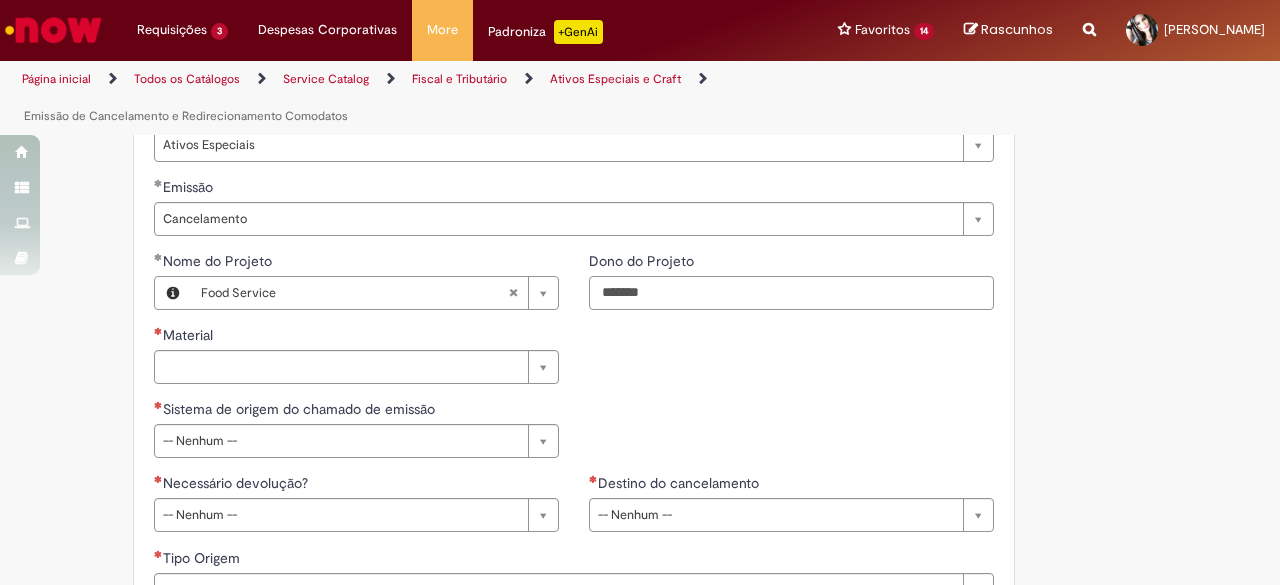 type on "******" 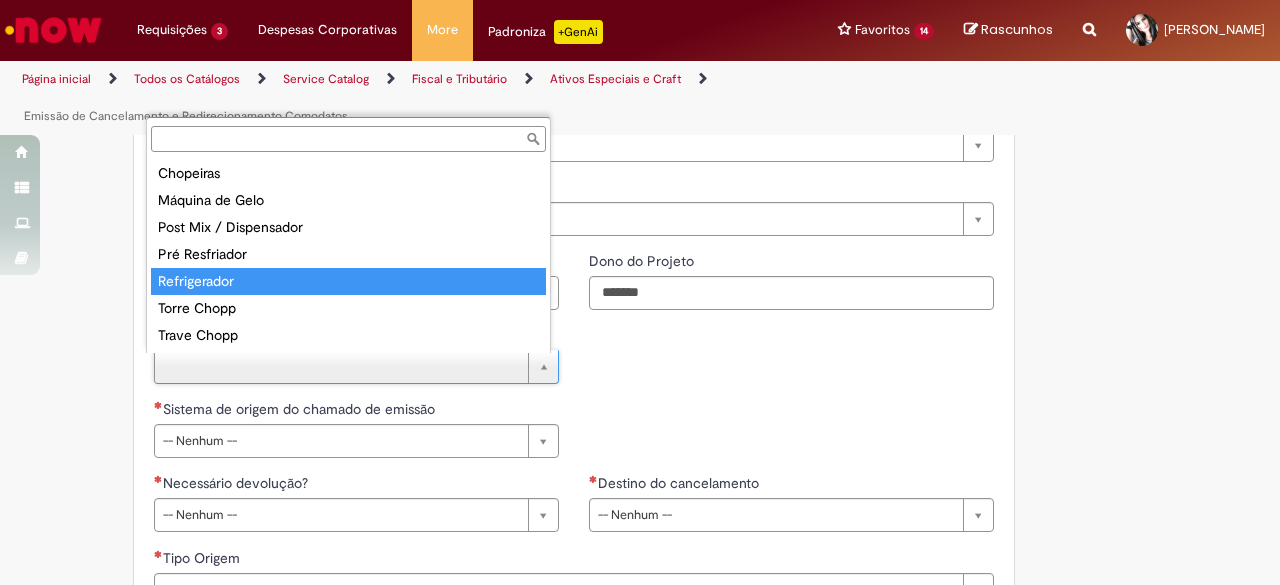 type on "**********" 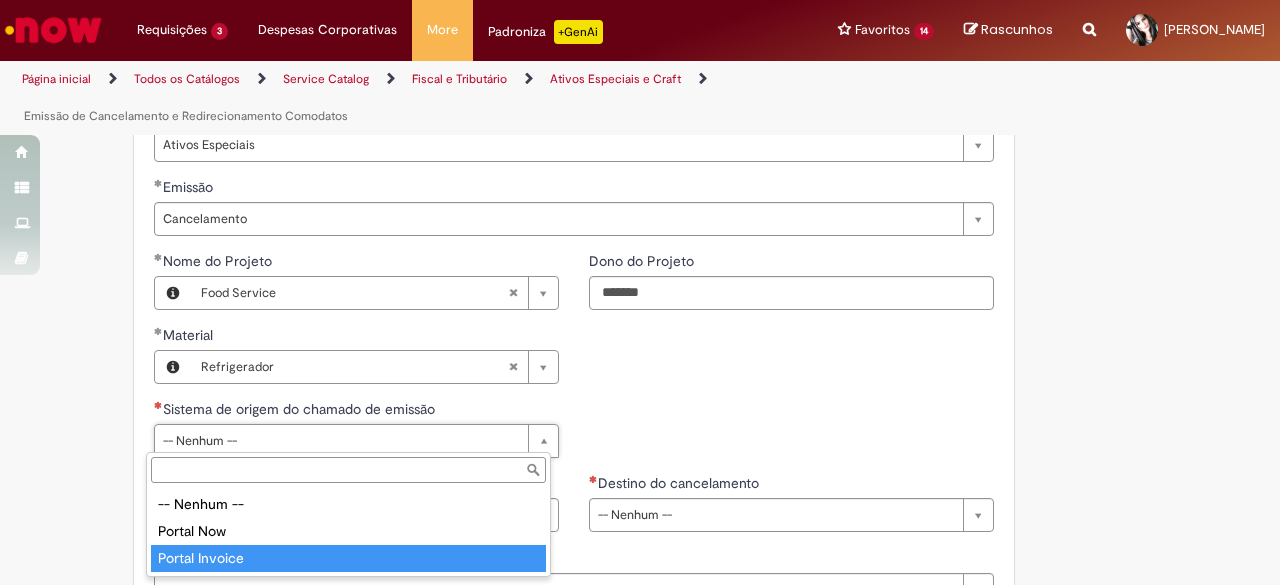type on "**********" 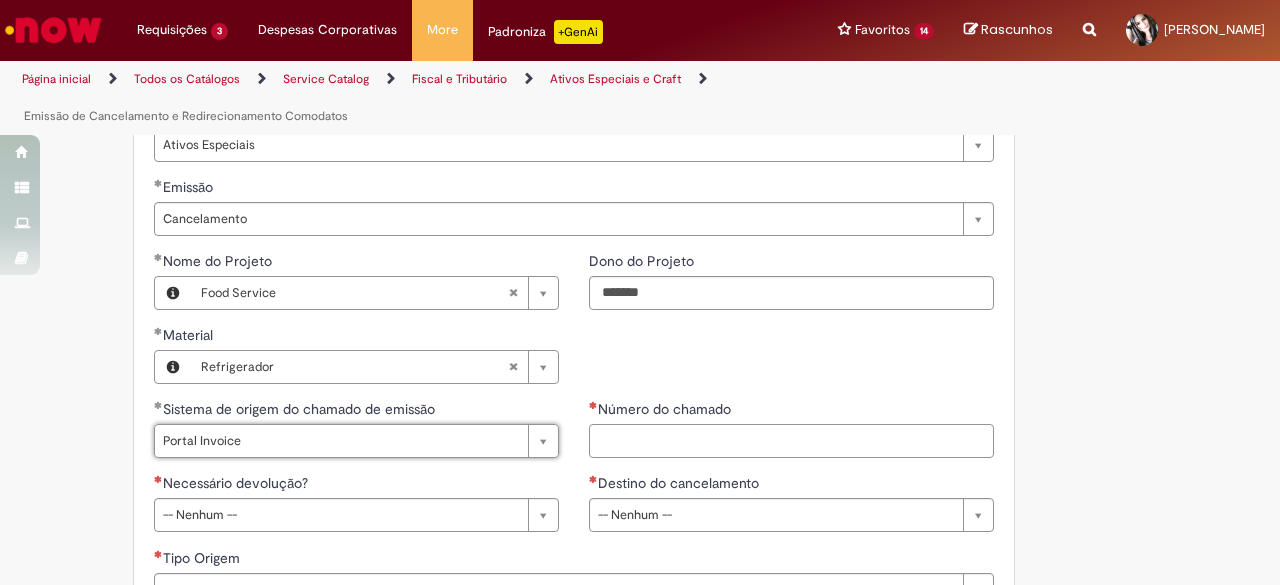 click on "Número do chamado" at bounding box center [791, 441] 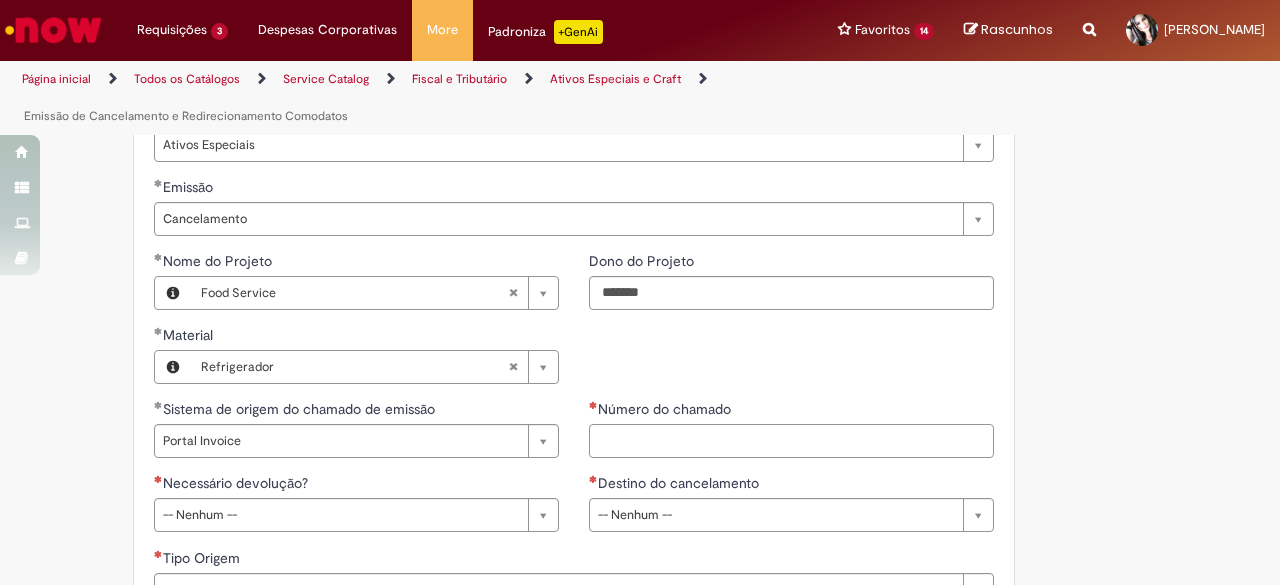 paste on "*********" 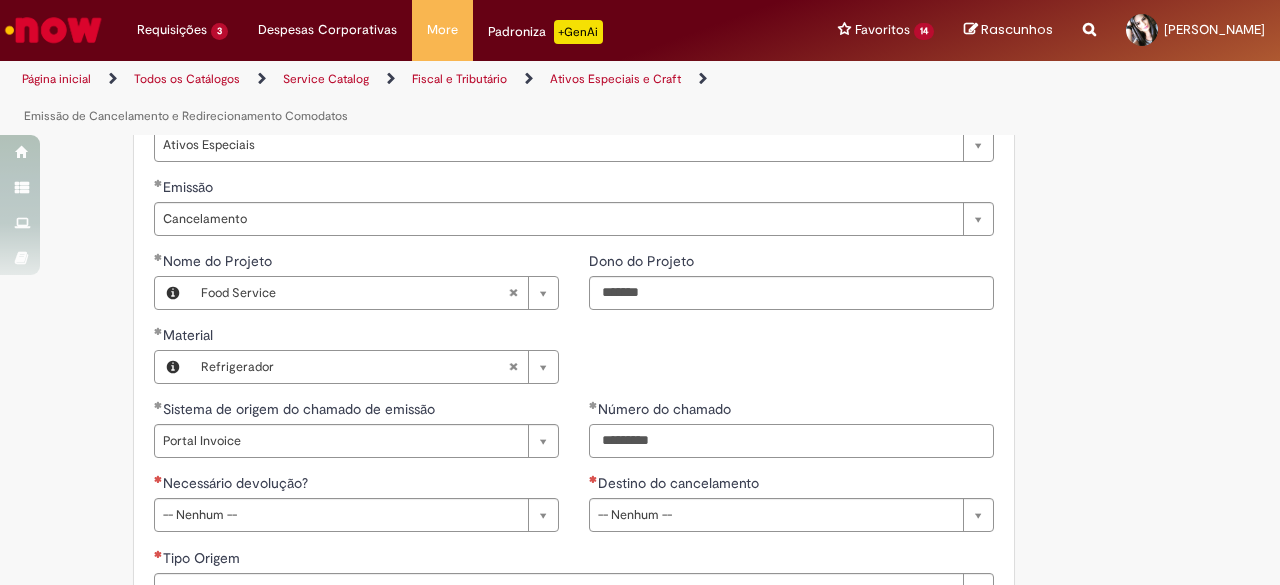 scroll, scrollTop: 1000, scrollLeft: 0, axis: vertical 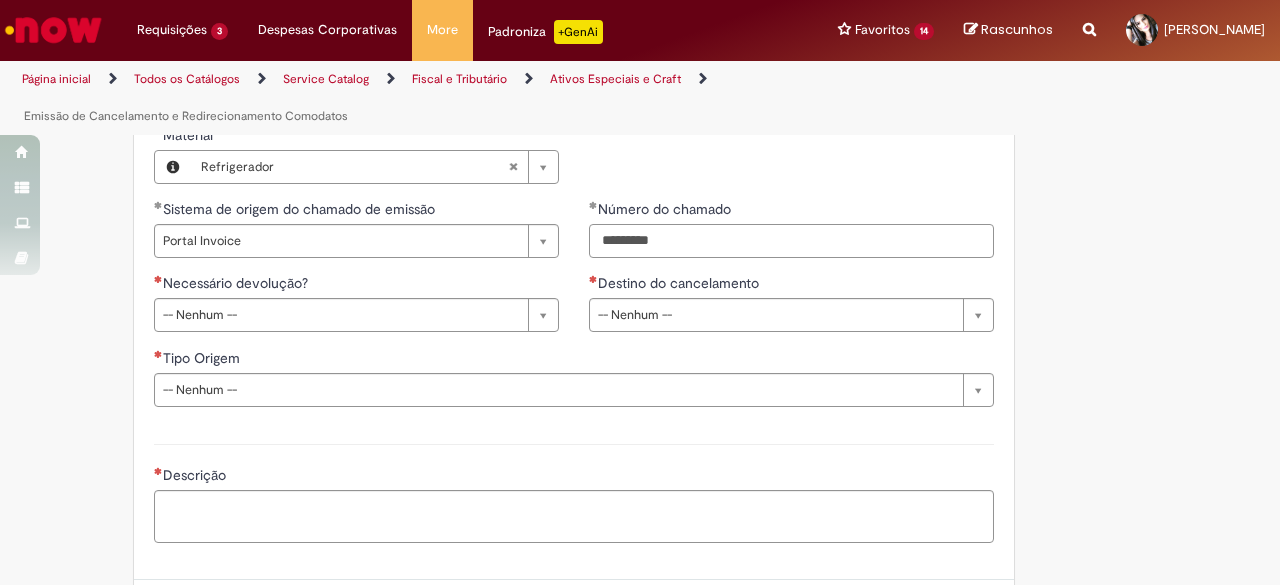 type on "*********" 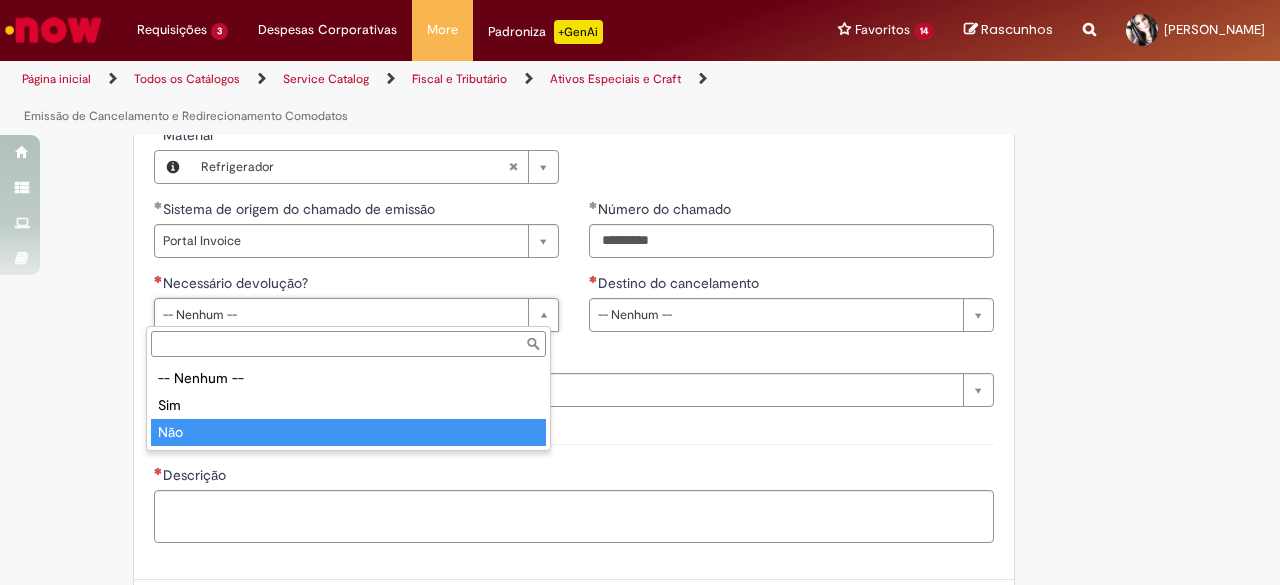 type on "***" 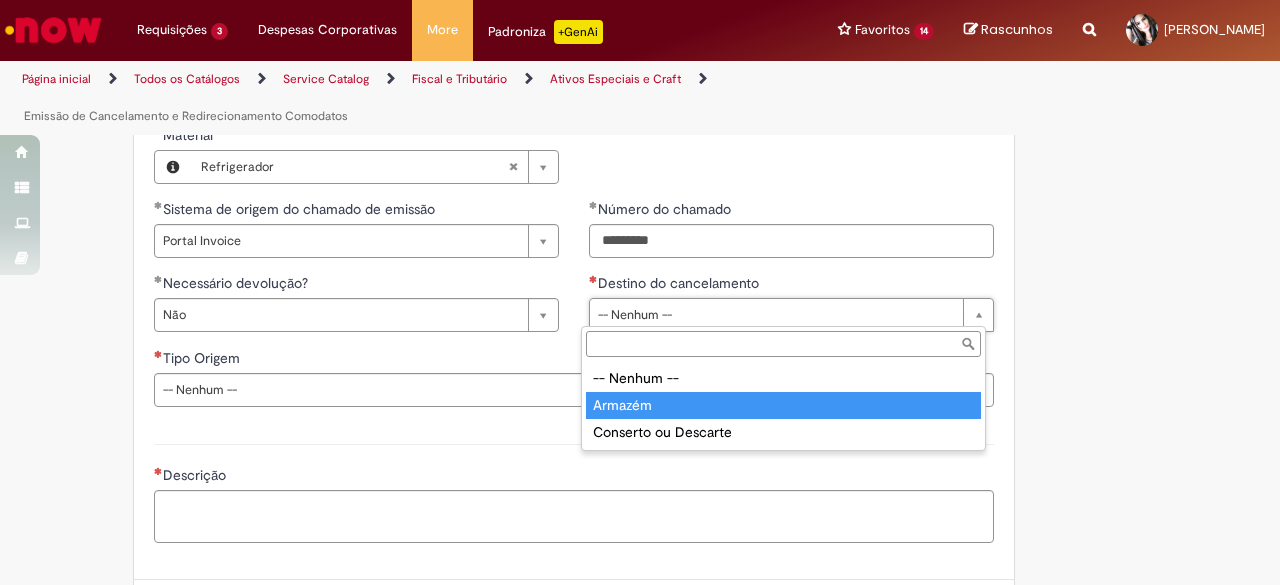 type on "*******" 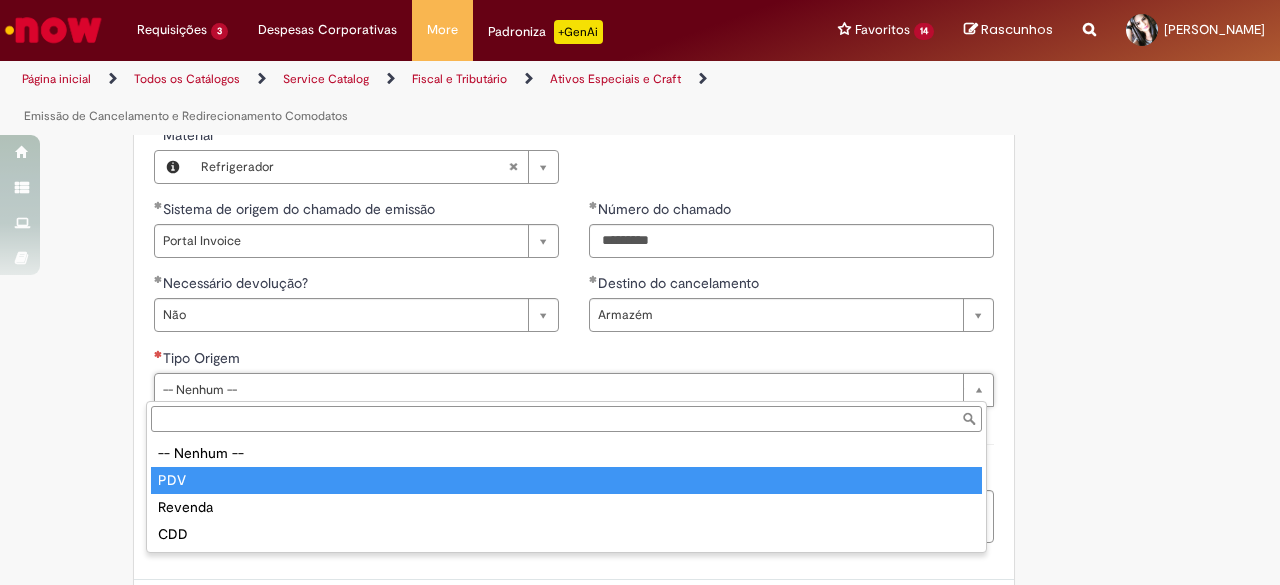 type on "***" 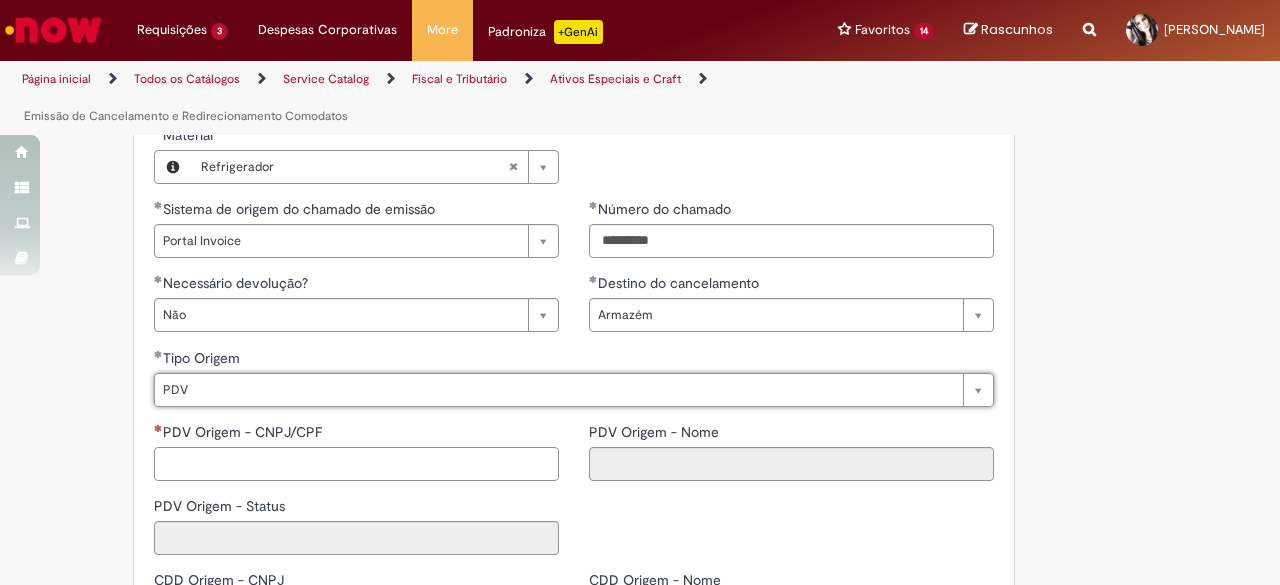 click on "PDV Origem - CNPJ/CPF" at bounding box center (356, 464) 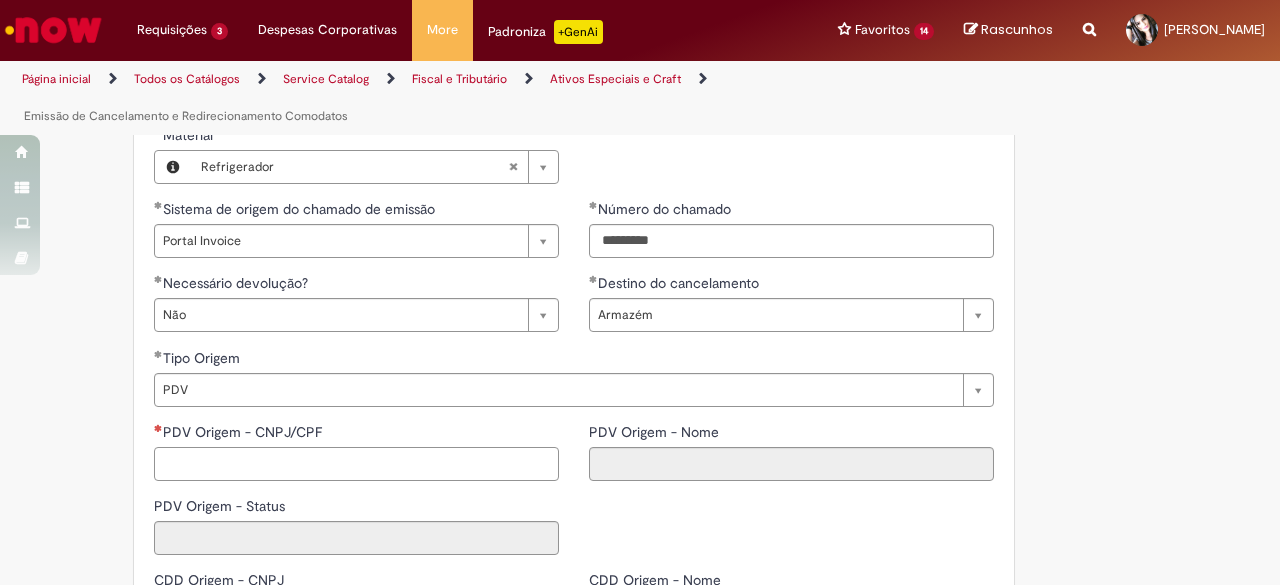 paste on "**********" 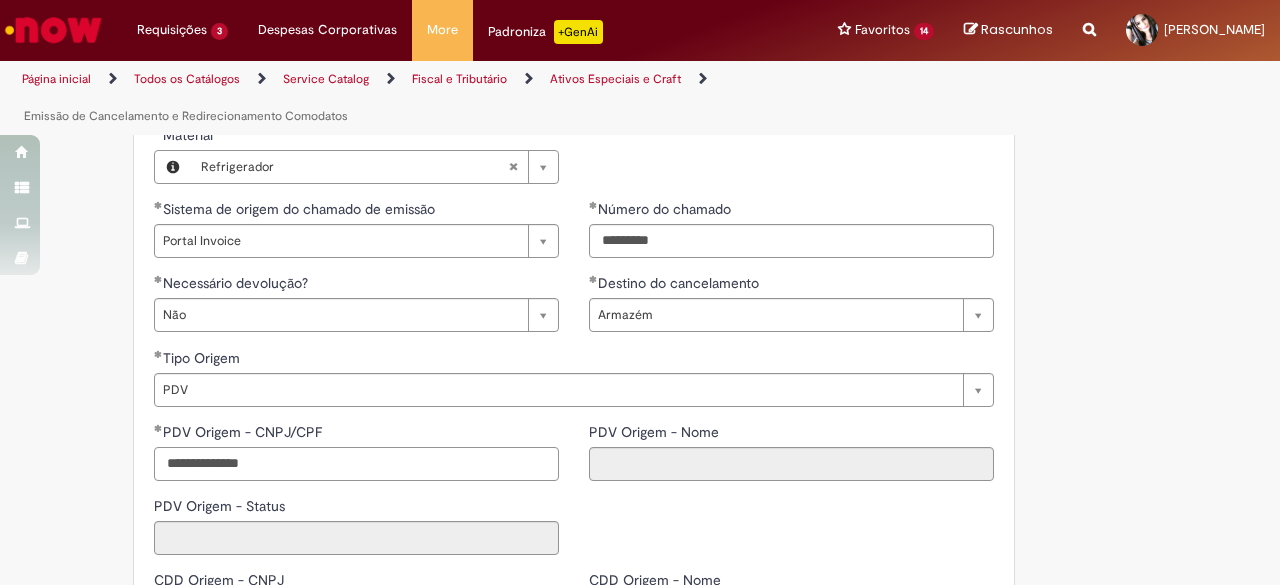 type on "**********" 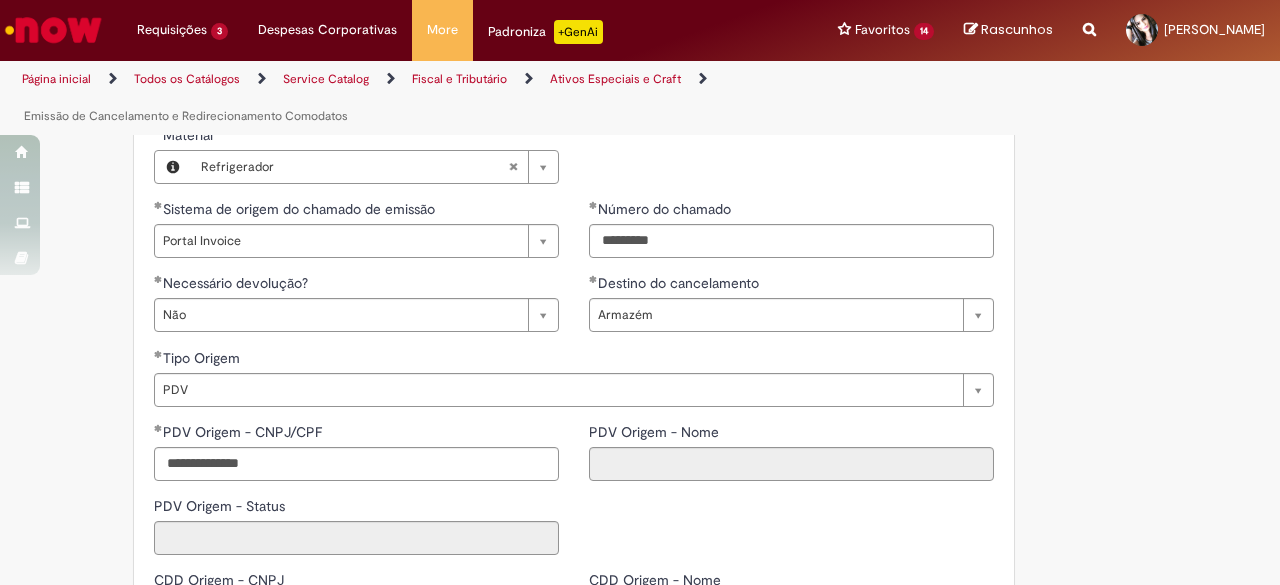 click on "**********" at bounding box center (574, 496) 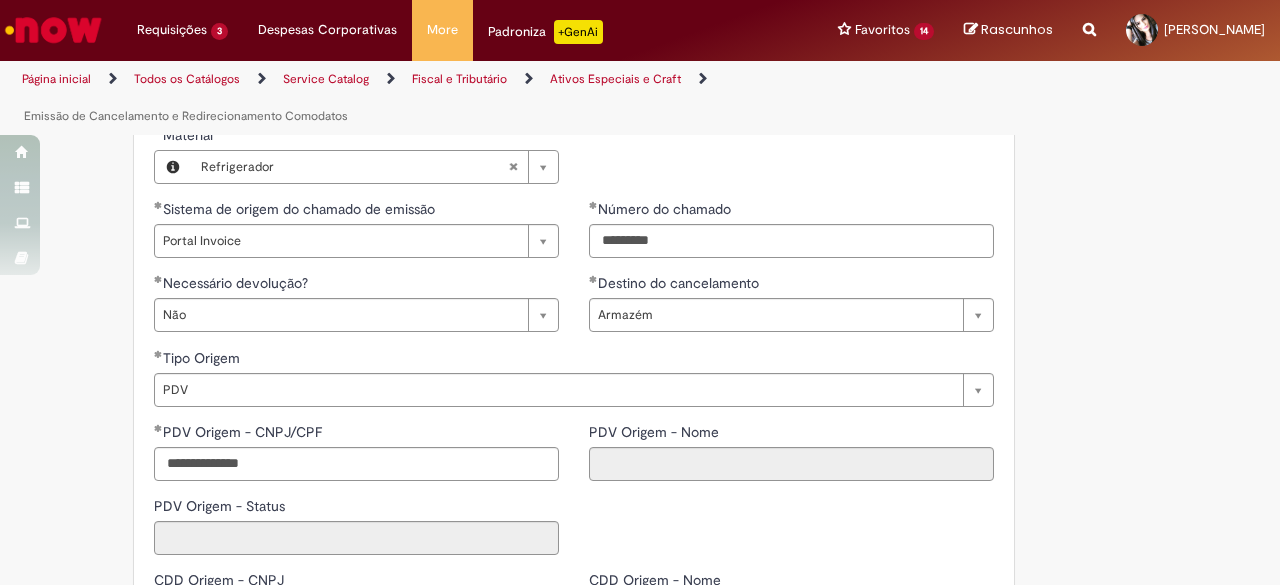 type on "******" 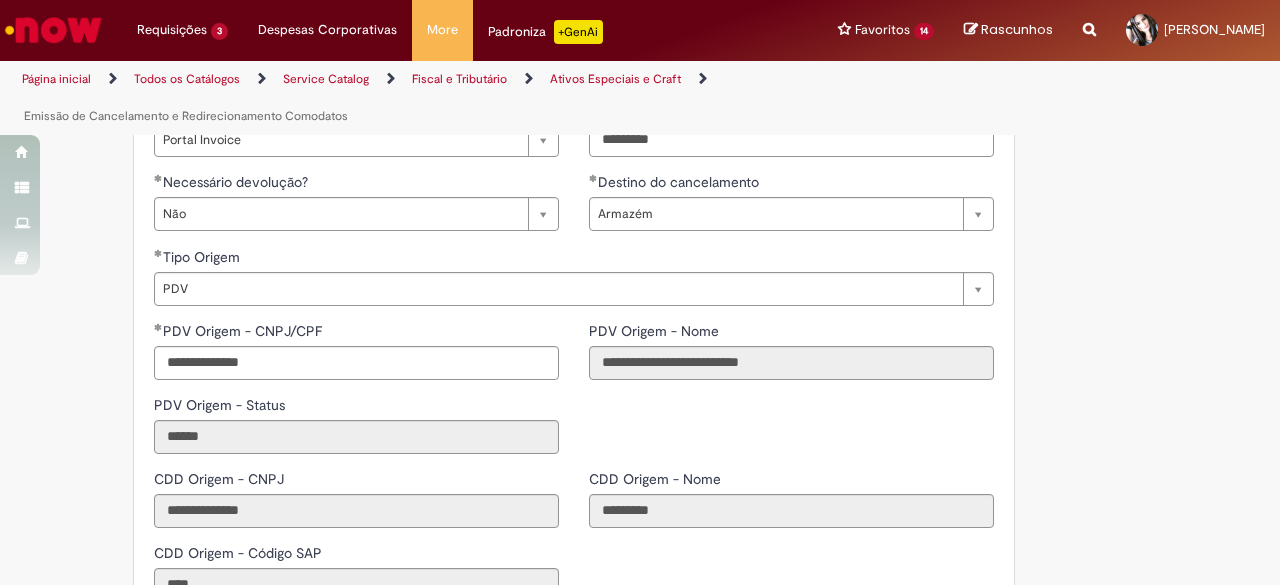 scroll, scrollTop: 1286, scrollLeft: 0, axis: vertical 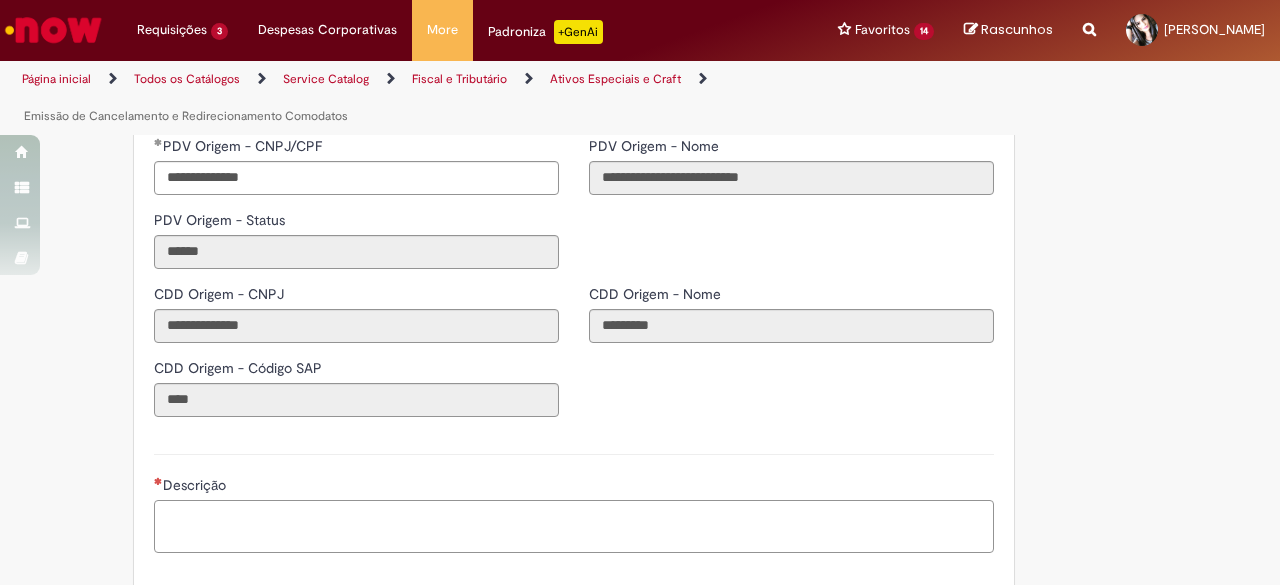 click on "Descrição" at bounding box center [574, 526] 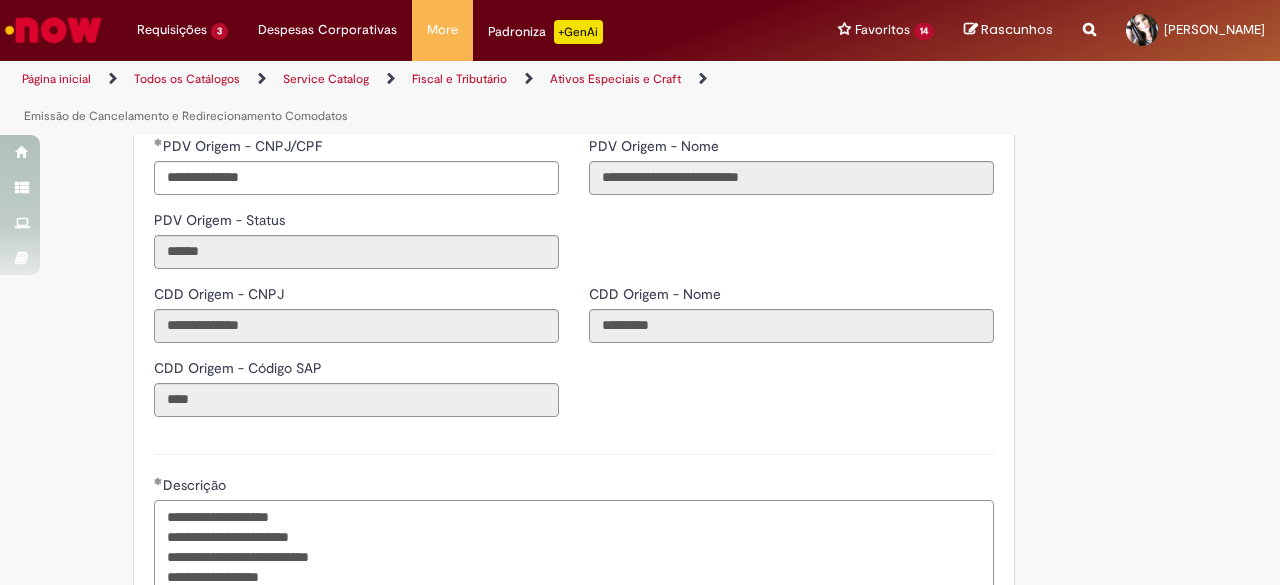 scroll, scrollTop: 1304, scrollLeft: 0, axis: vertical 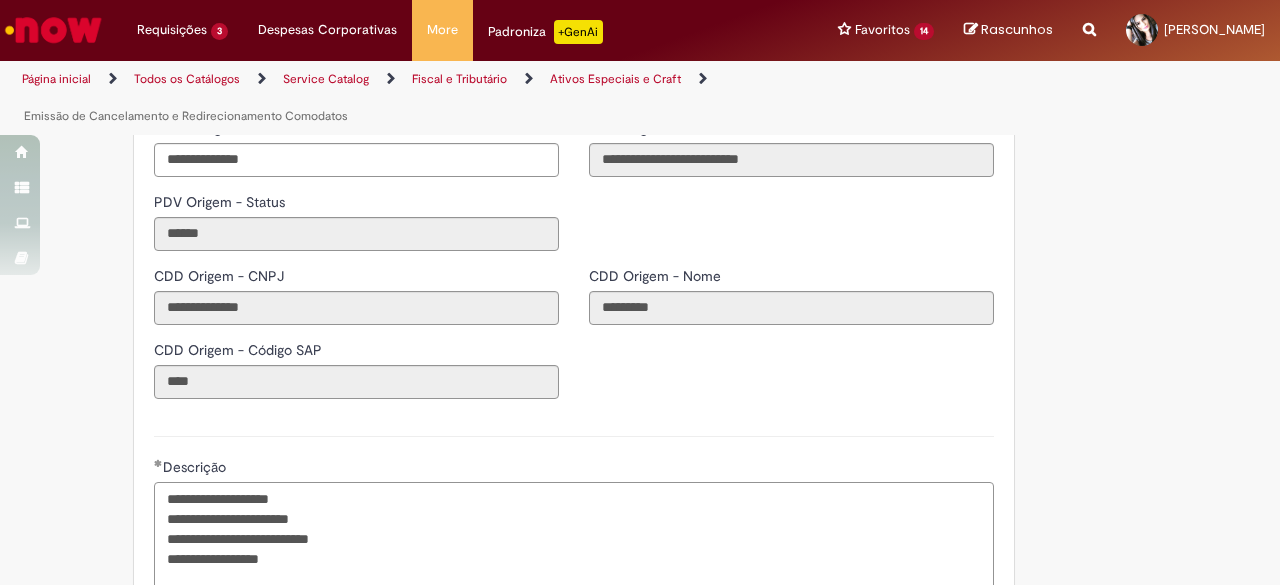 click on "**********" at bounding box center (574, 538) 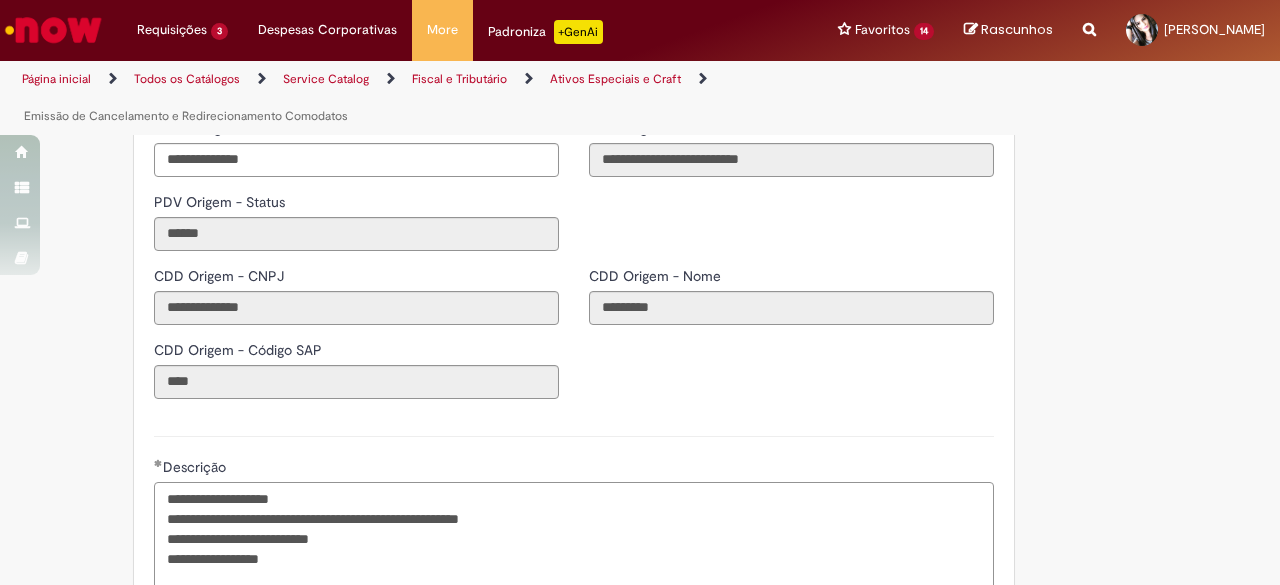click on "**********" at bounding box center [574, 538] 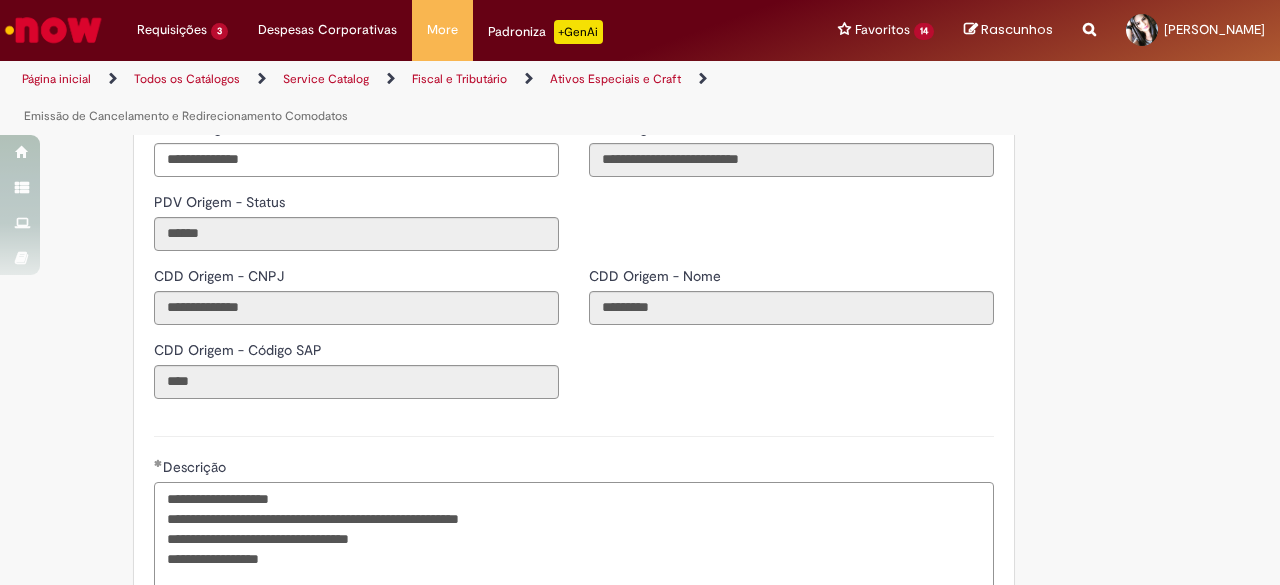 click on "**********" at bounding box center (574, 538) 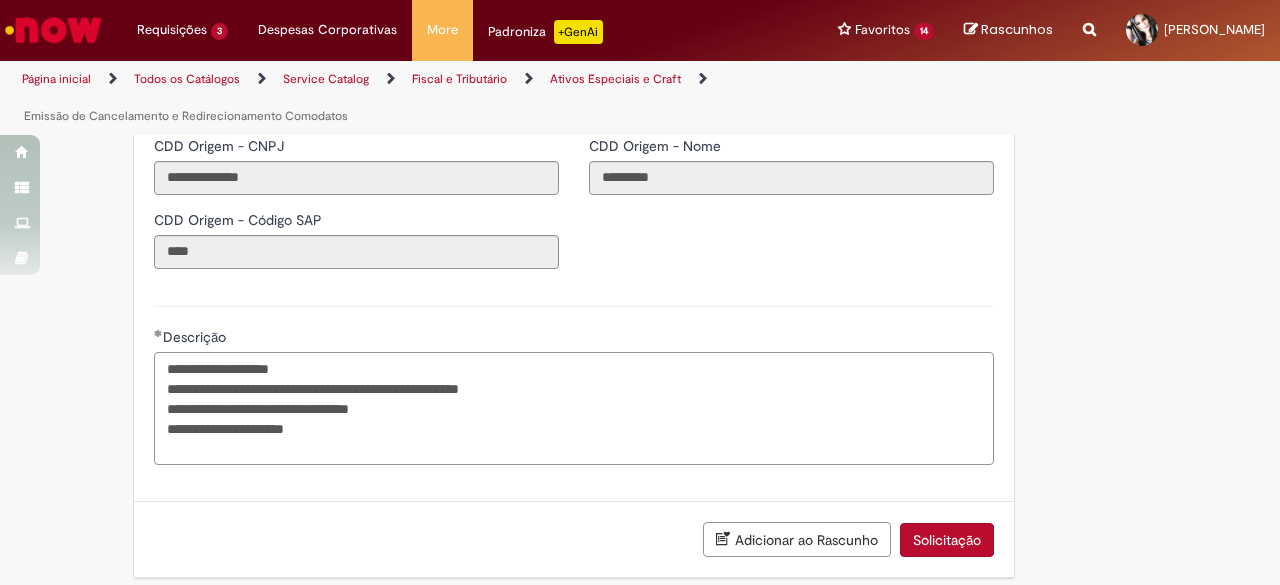 scroll, scrollTop: 1446, scrollLeft: 0, axis: vertical 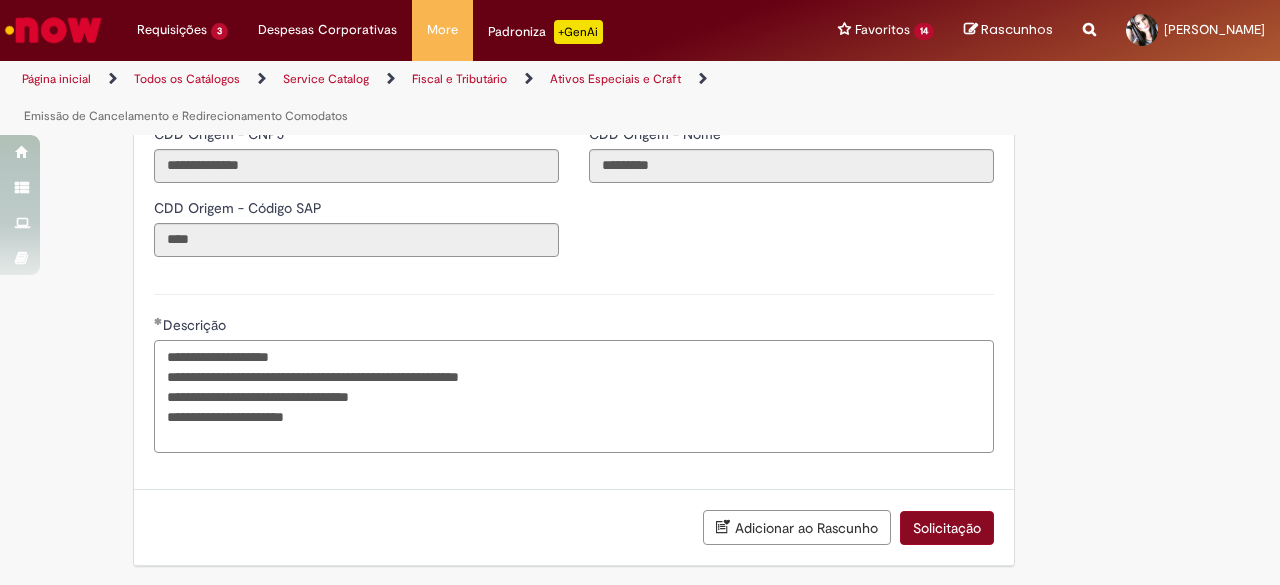type on "**********" 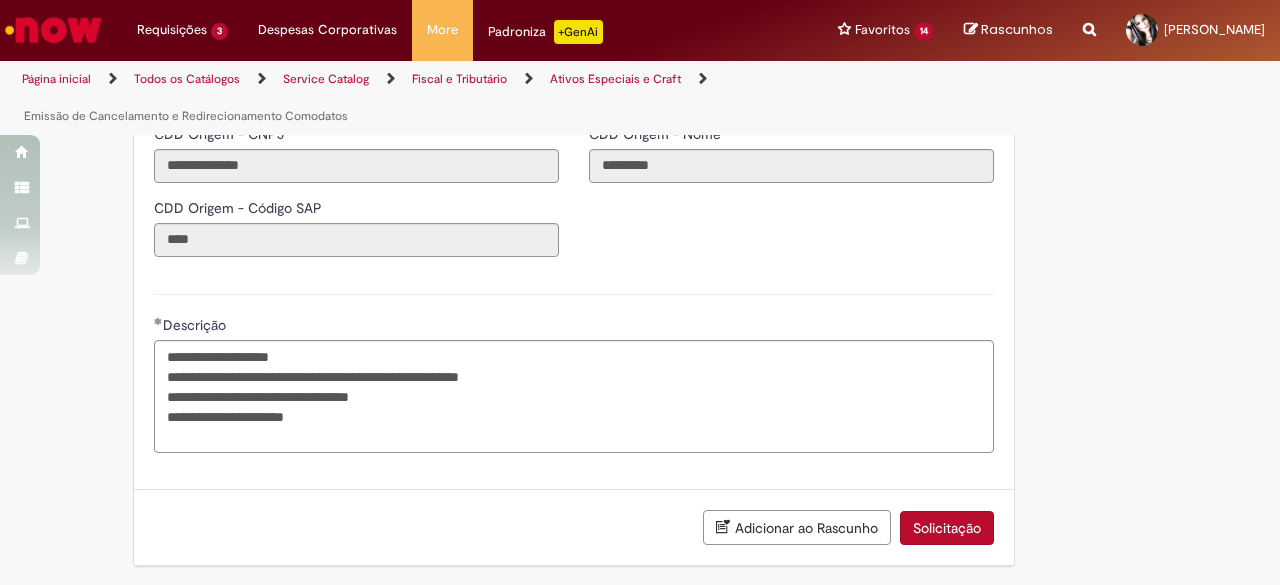 click on "Solicitação" at bounding box center (947, 528) 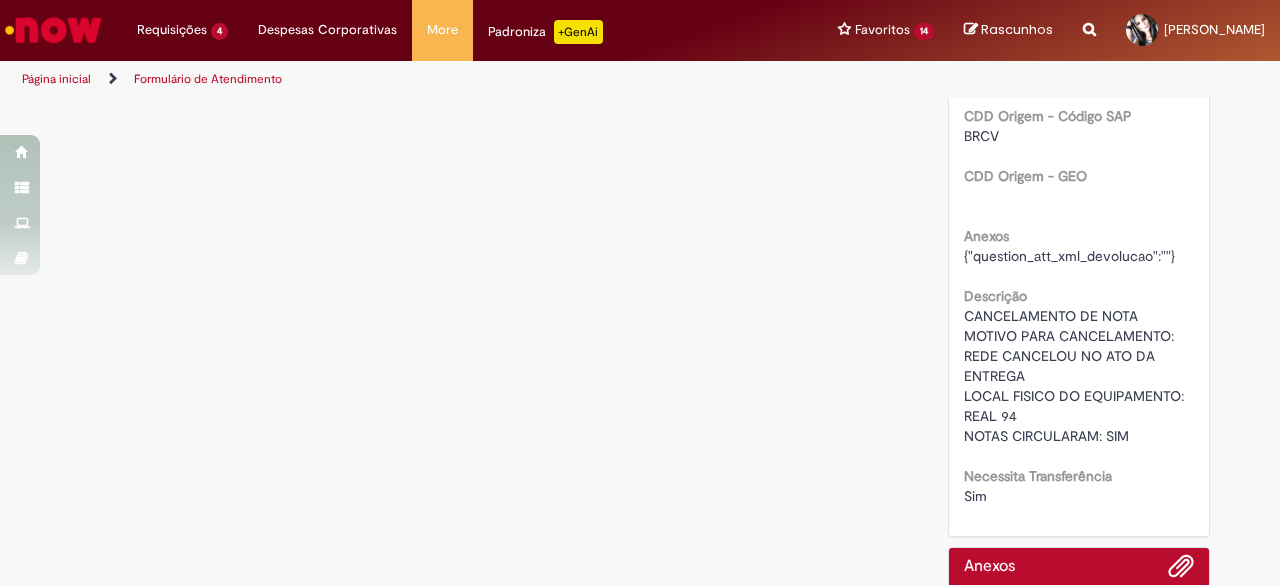 scroll, scrollTop: 0, scrollLeft: 0, axis: both 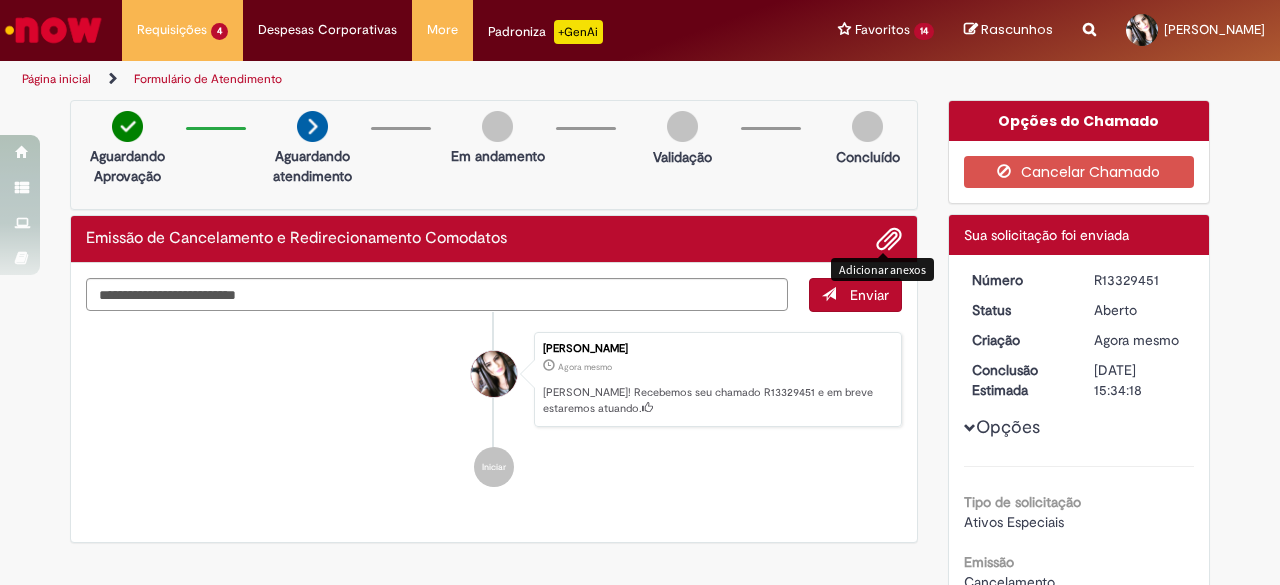 click at bounding box center (889, 240) 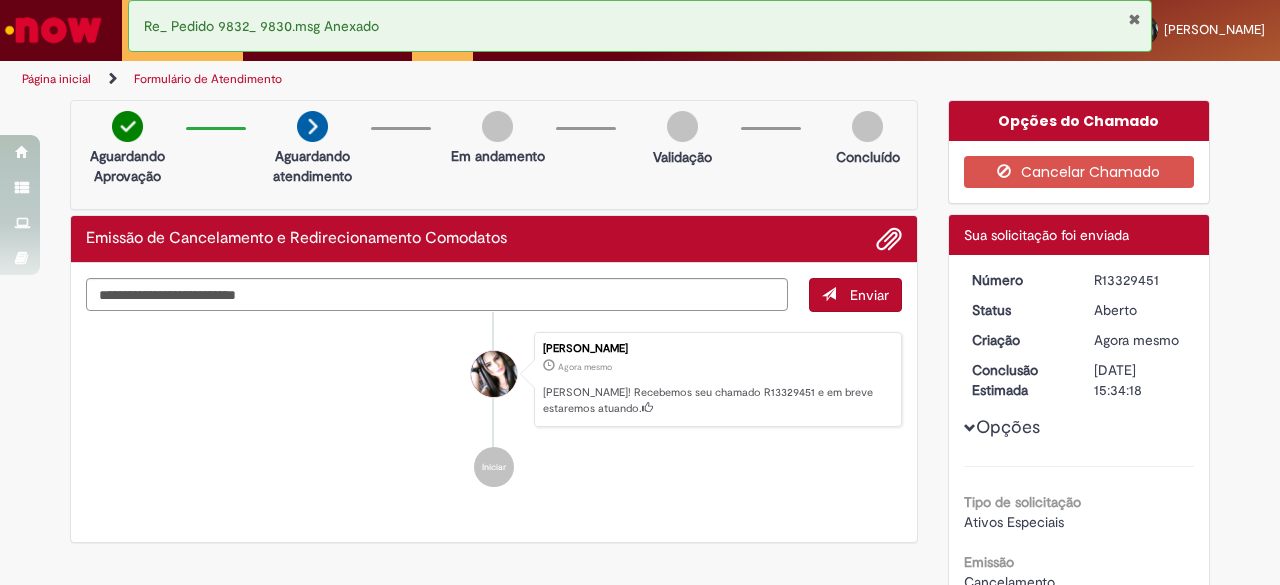 click on "R13329451" at bounding box center (1140, 280) 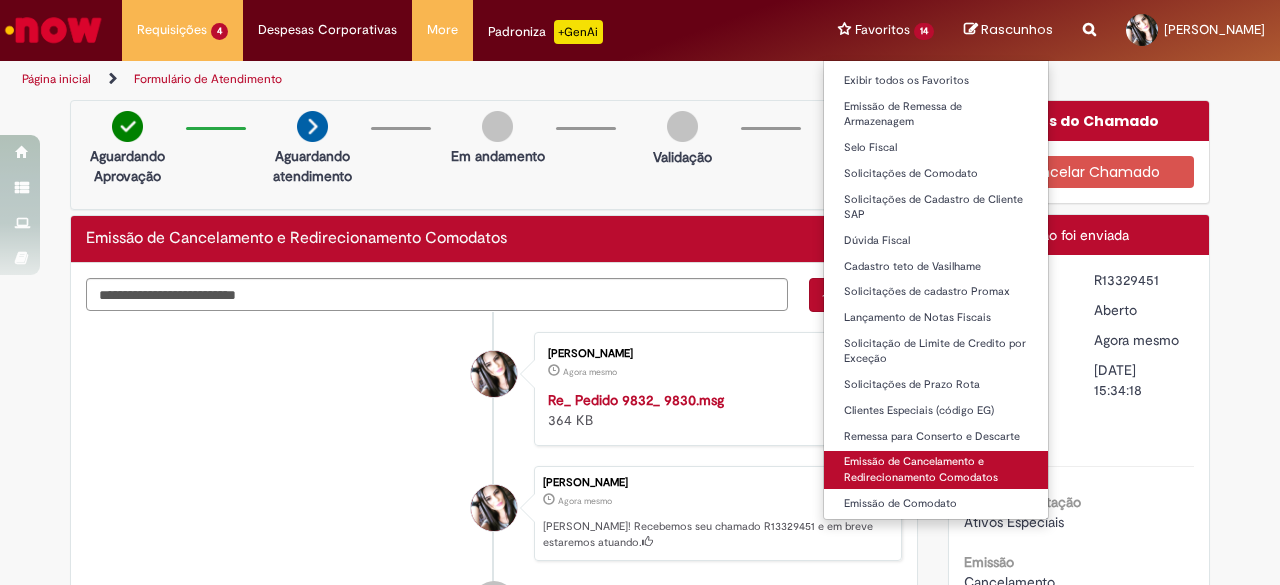 click on "Emissão de Cancelamento e Redirecionamento Comodatos" at bounding box center [936, 469] 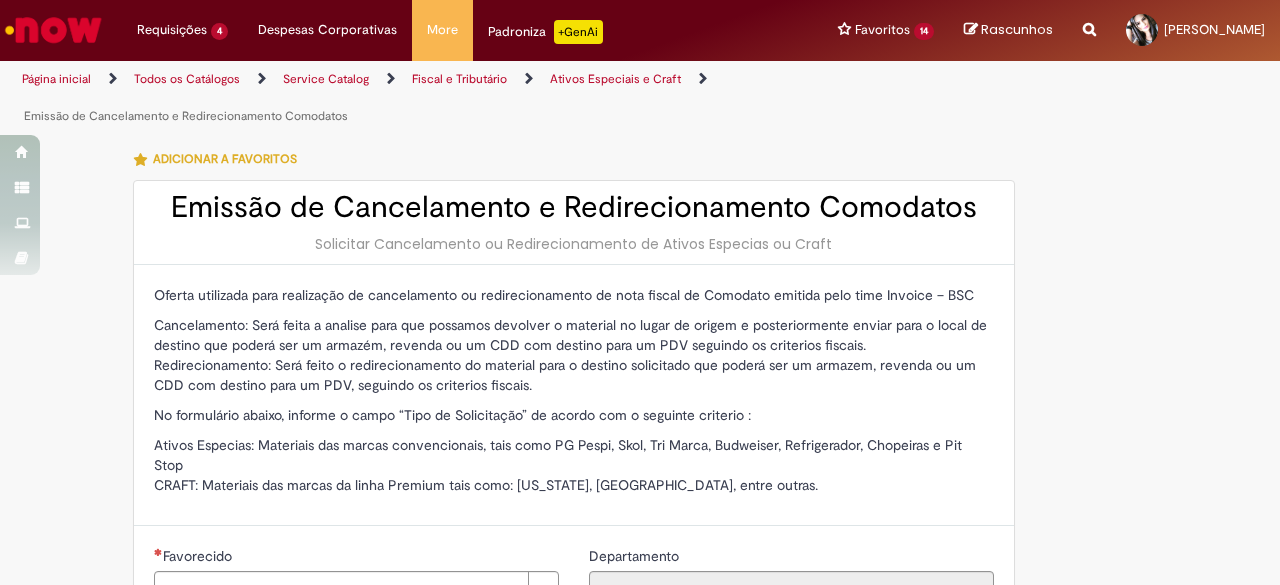 type on "**********" 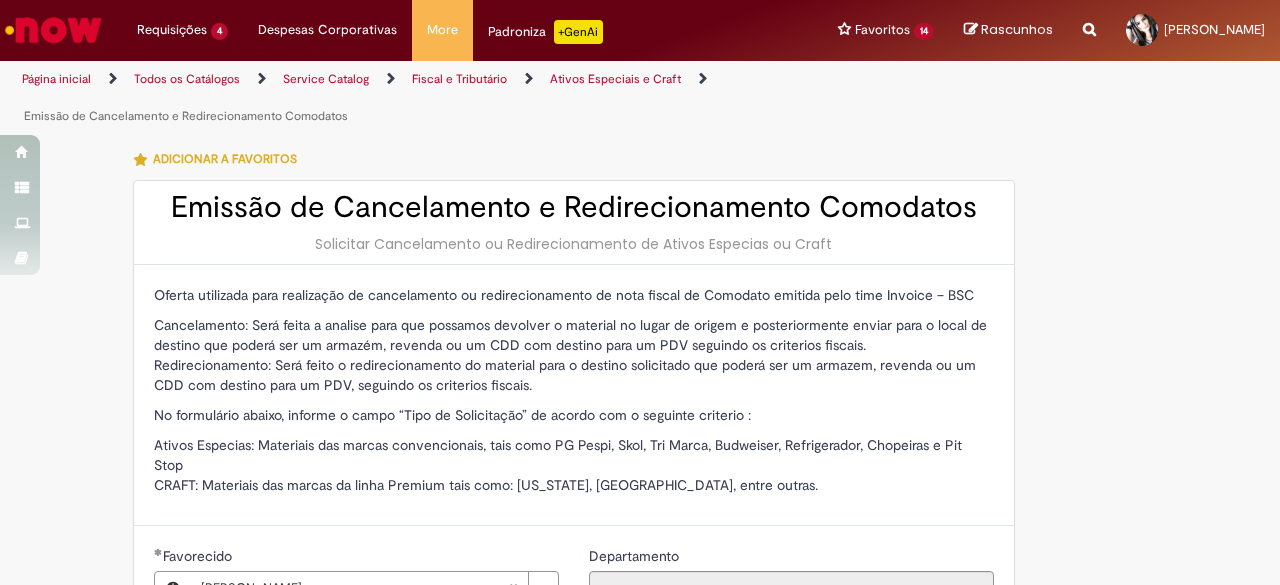 type on "**********" 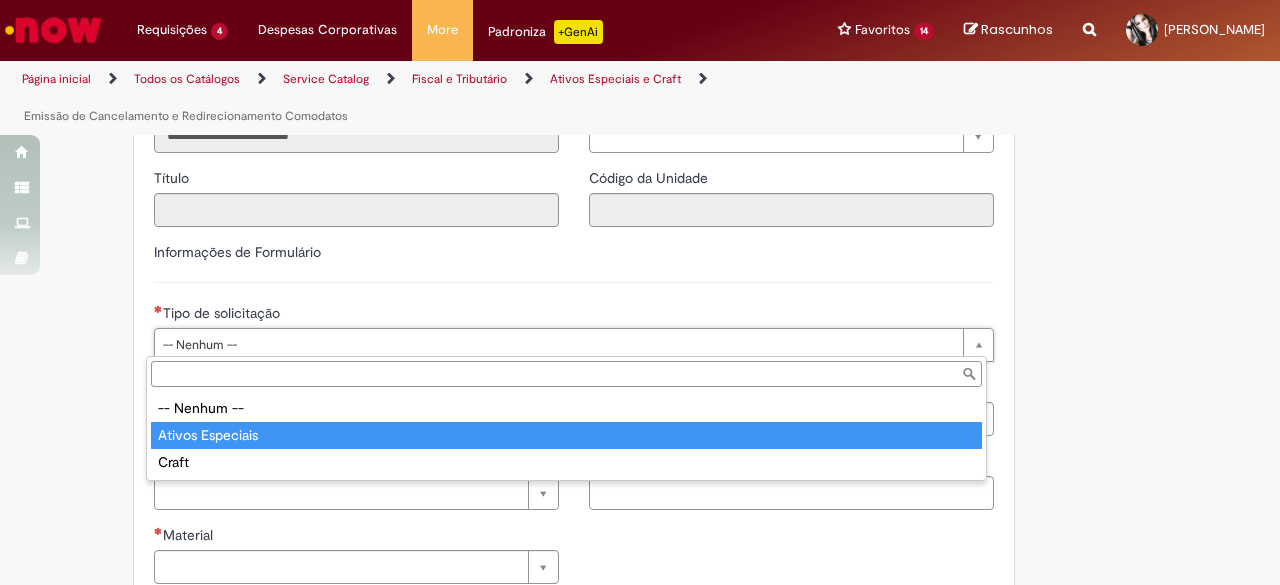 type on "**********" 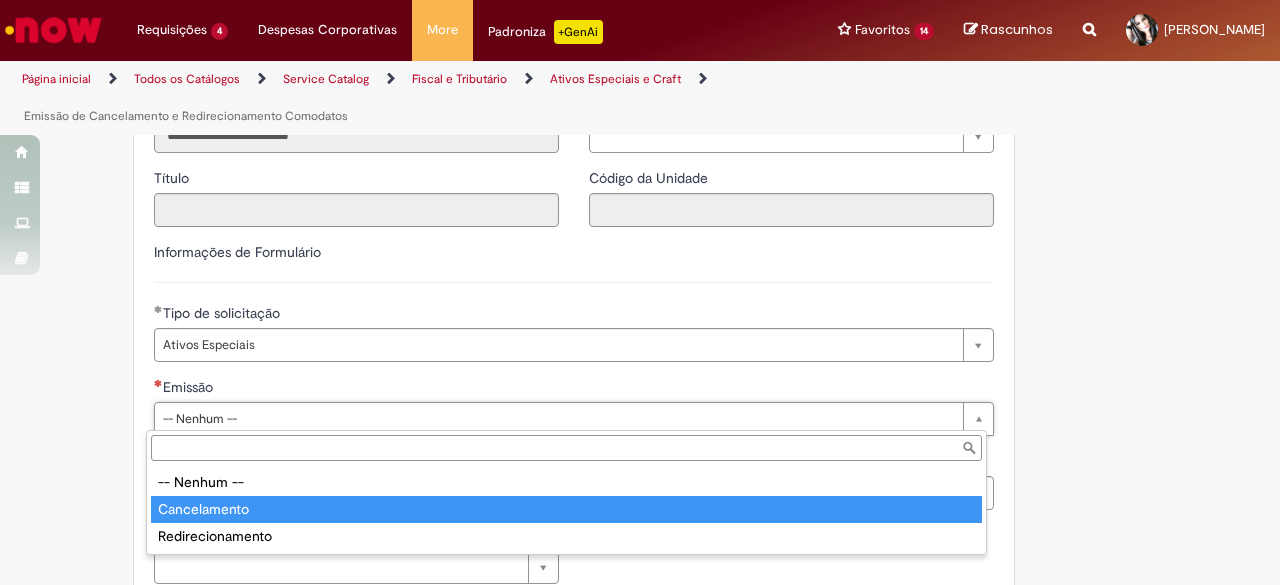 type on "**********" 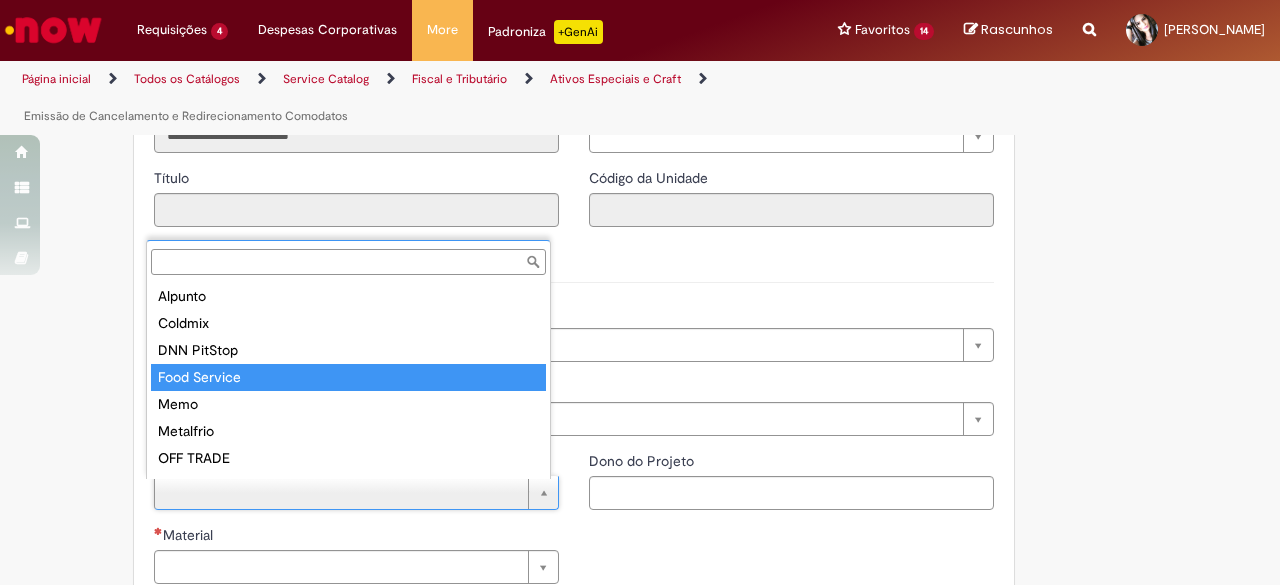 type on "**********" 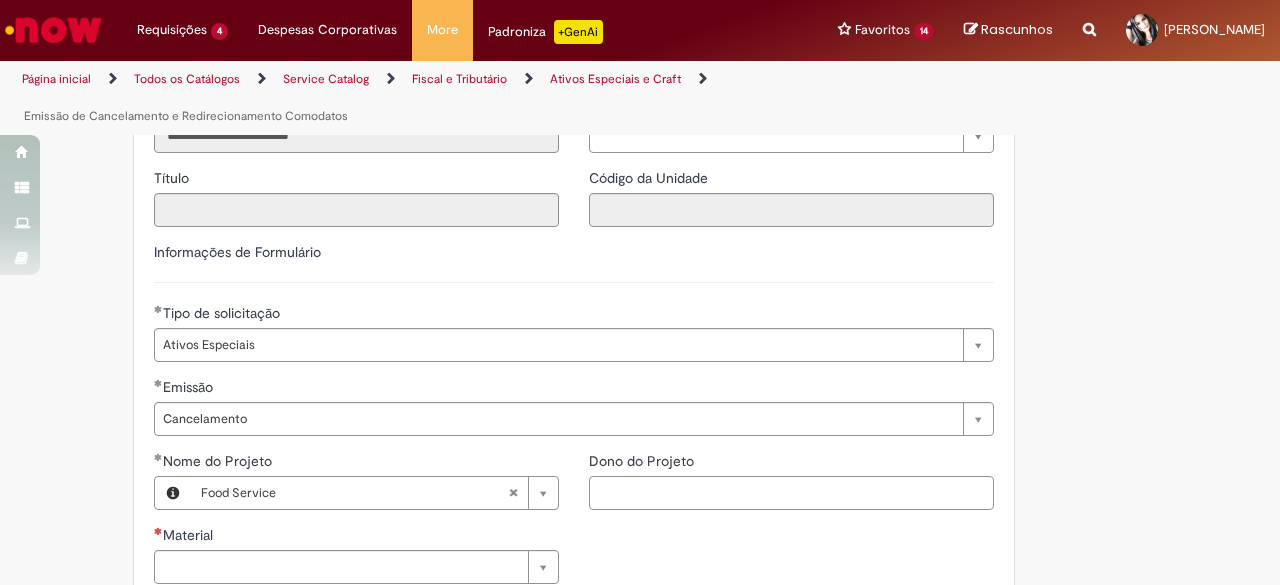 click on "Dono do Projeto" at bounding box center [791, 493] 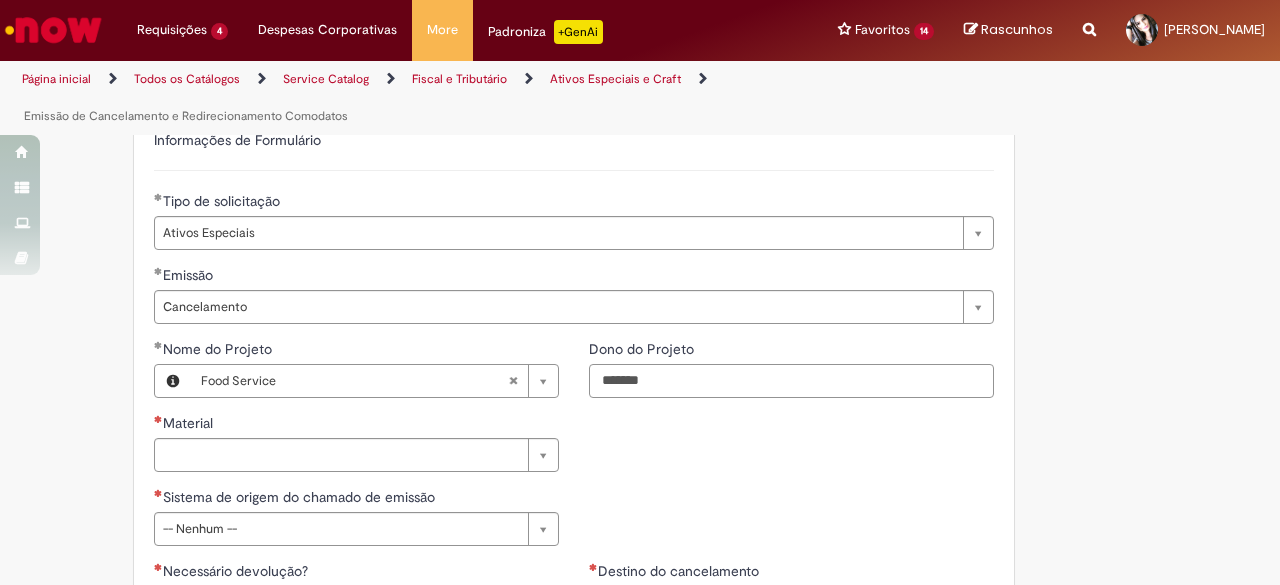 scroll, scrollTop: 900, scrollLeft: 0, axis: vertical 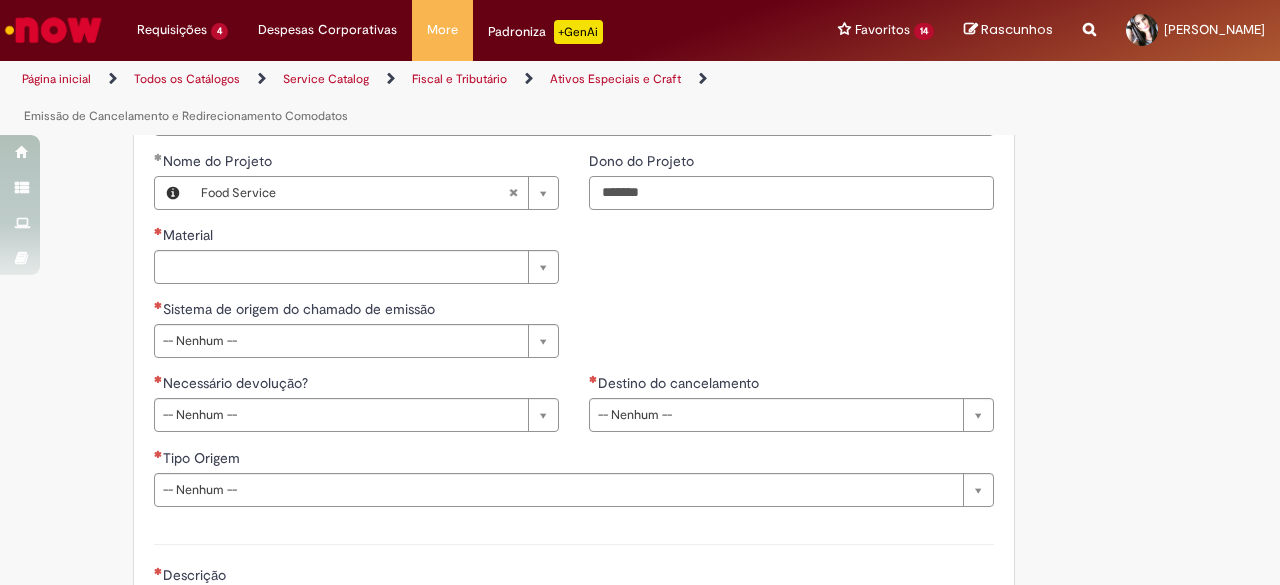 type on "******" 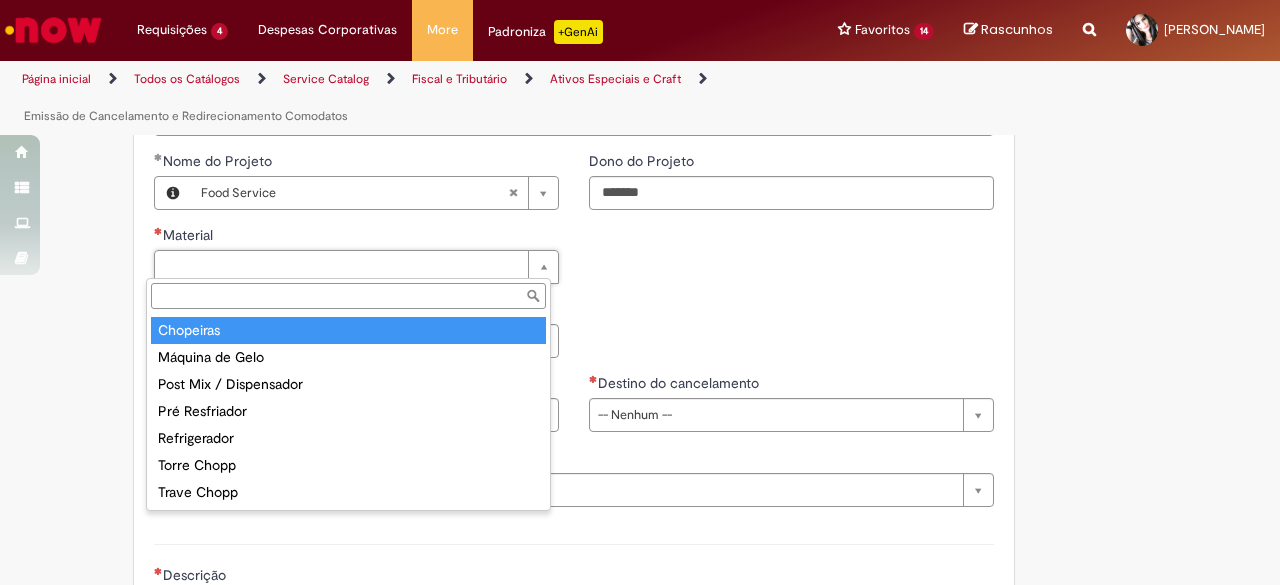 type on "*********" 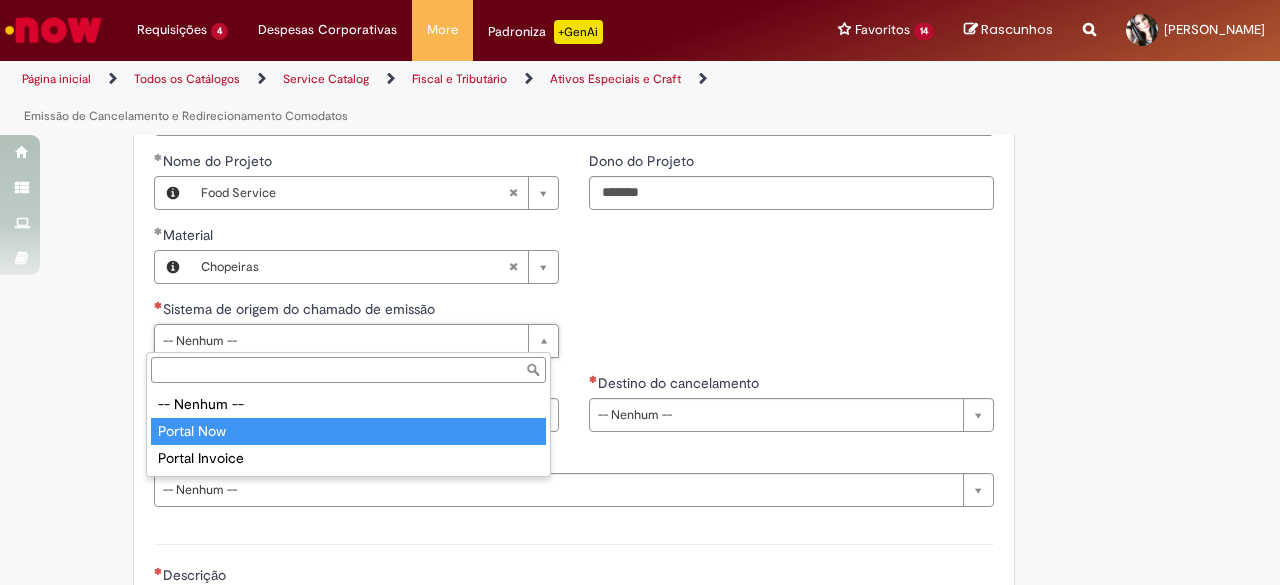 type on "**********" 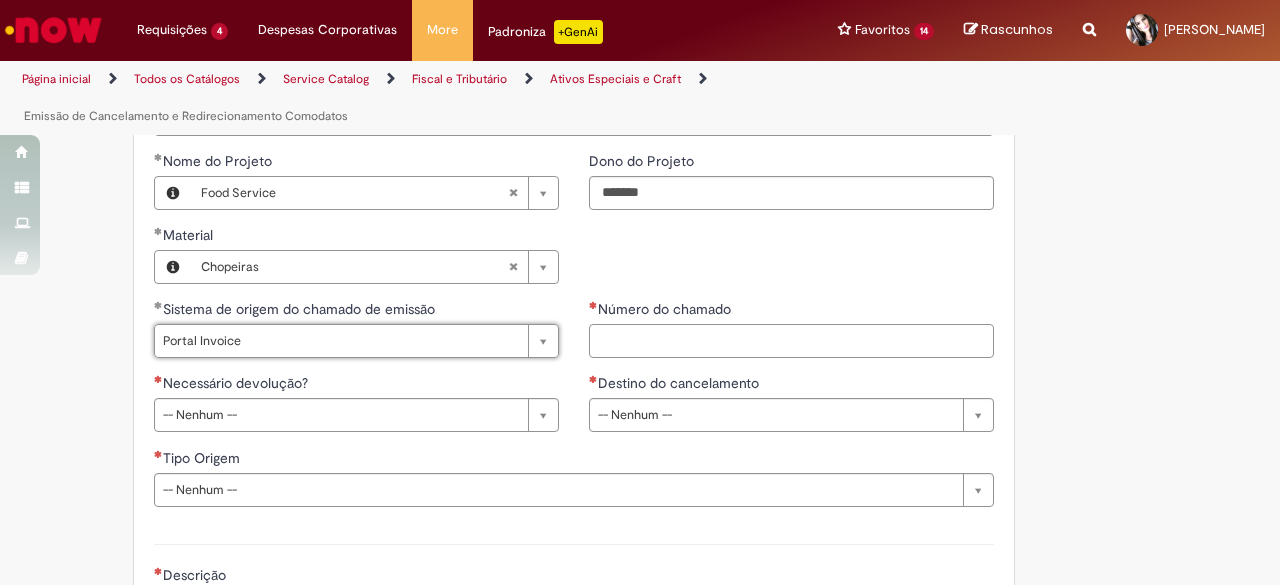 click on "Número do chamado" at bounding box center (791, 341) 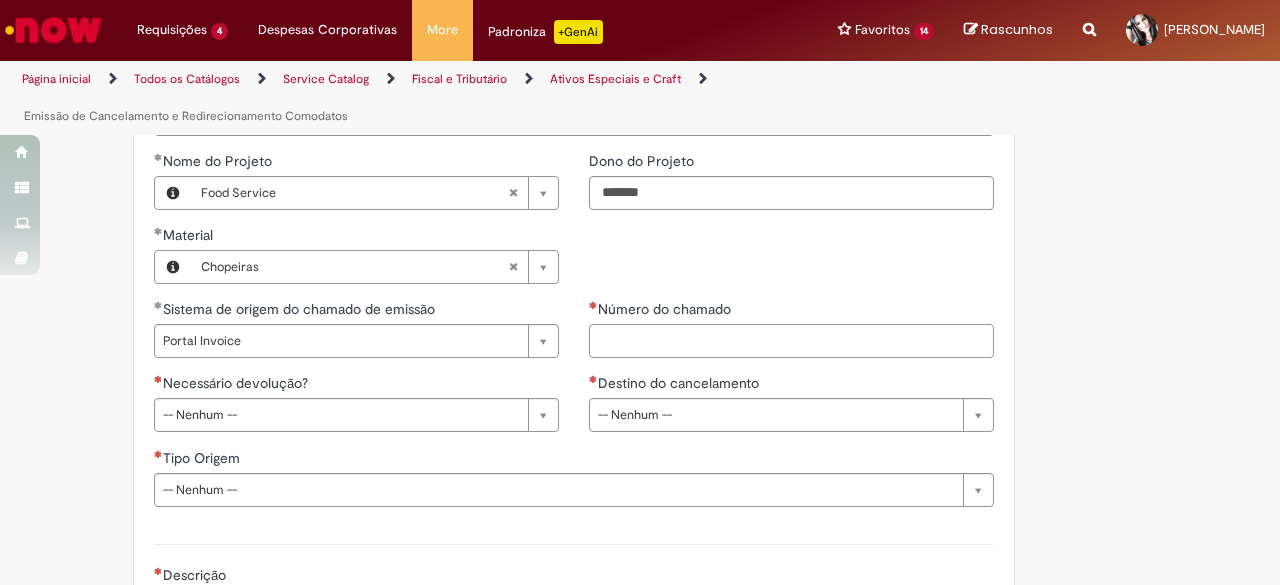 paste on "*********" 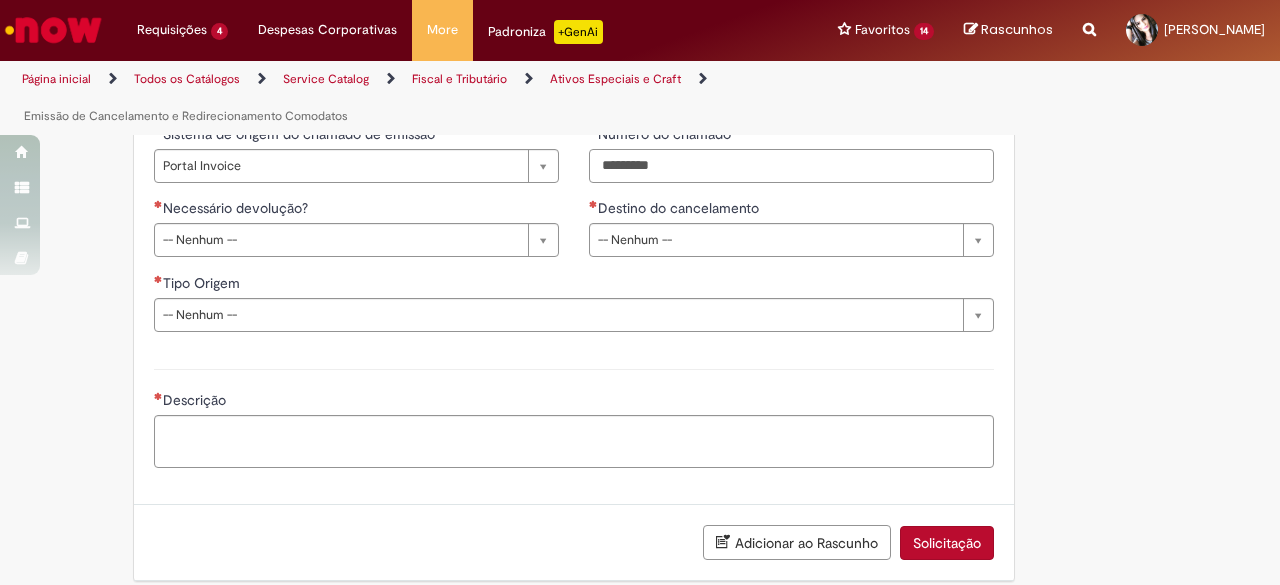 scroll, scrollTop: 1090, scrollLeft: 0, axis: vertical 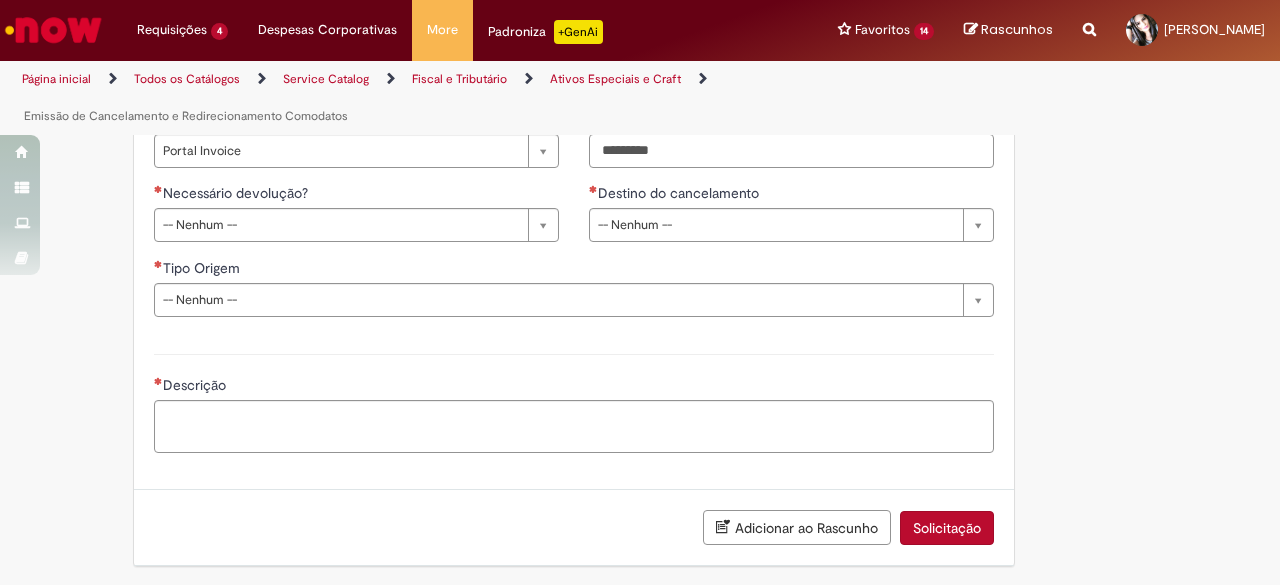 type on "*********" 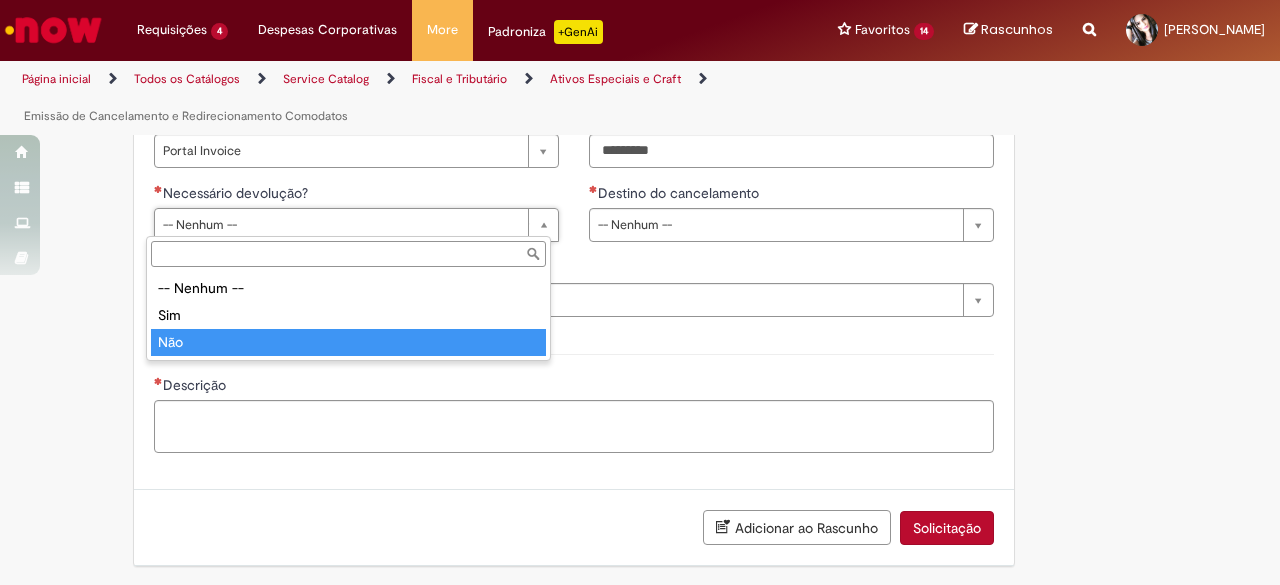 drag, startPoint x: 192, startPoint y: 346, endPoint x: 648, endPoint y: 289, distance: 459.5487 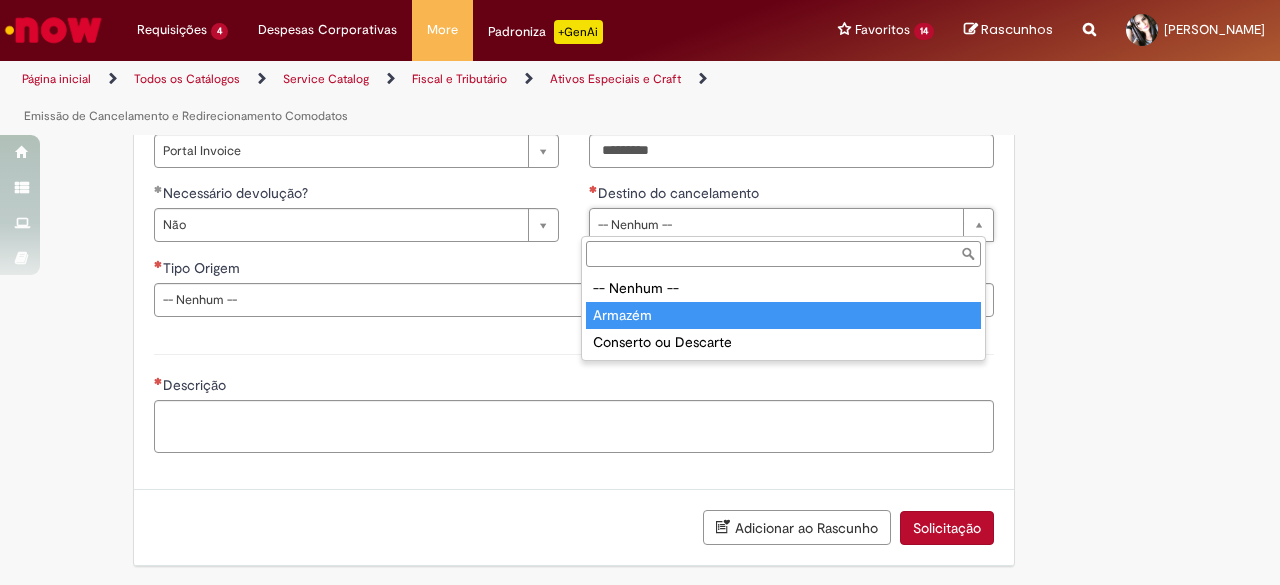 type on "*******" 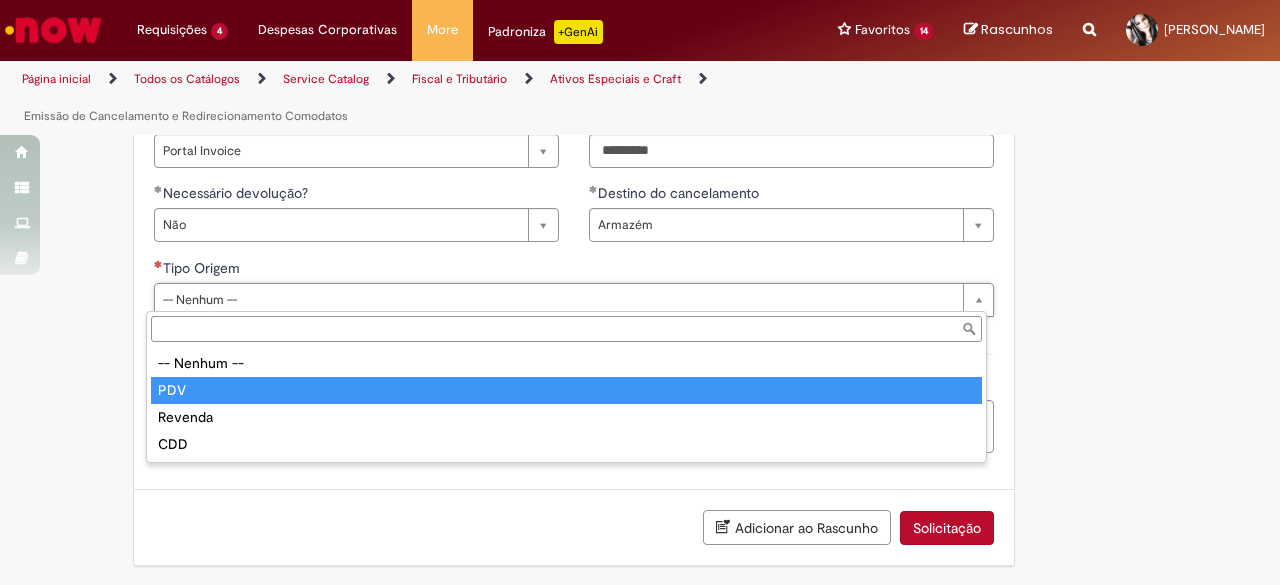 type on "***" 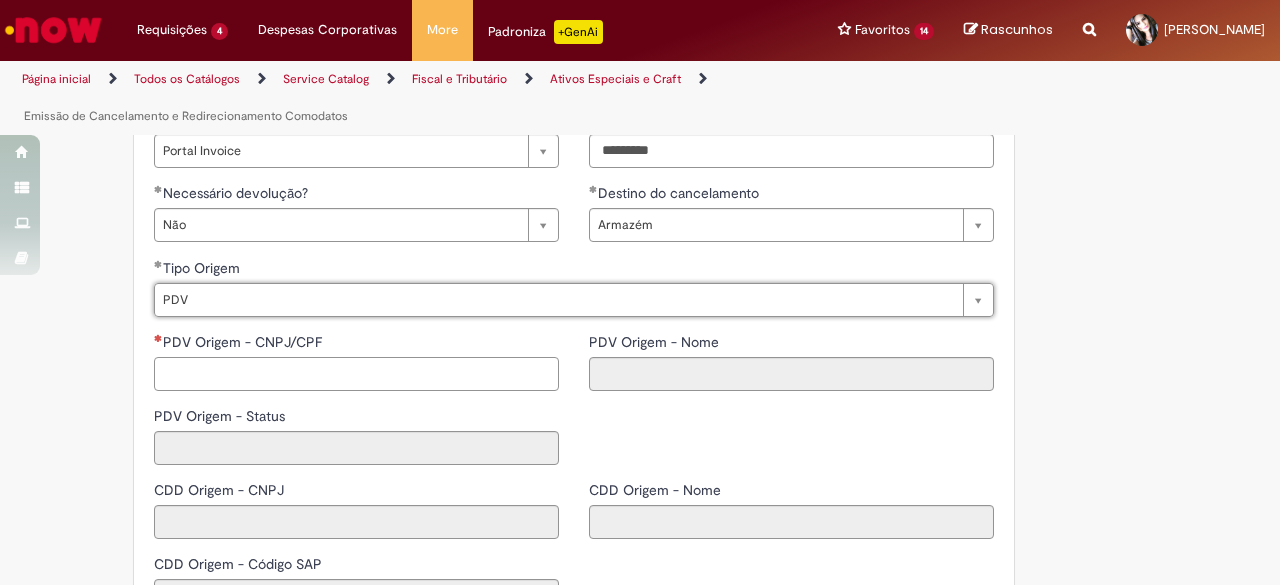 click on "PDV Origem - CNPJ/CPF" at bounding box center (356, 374) 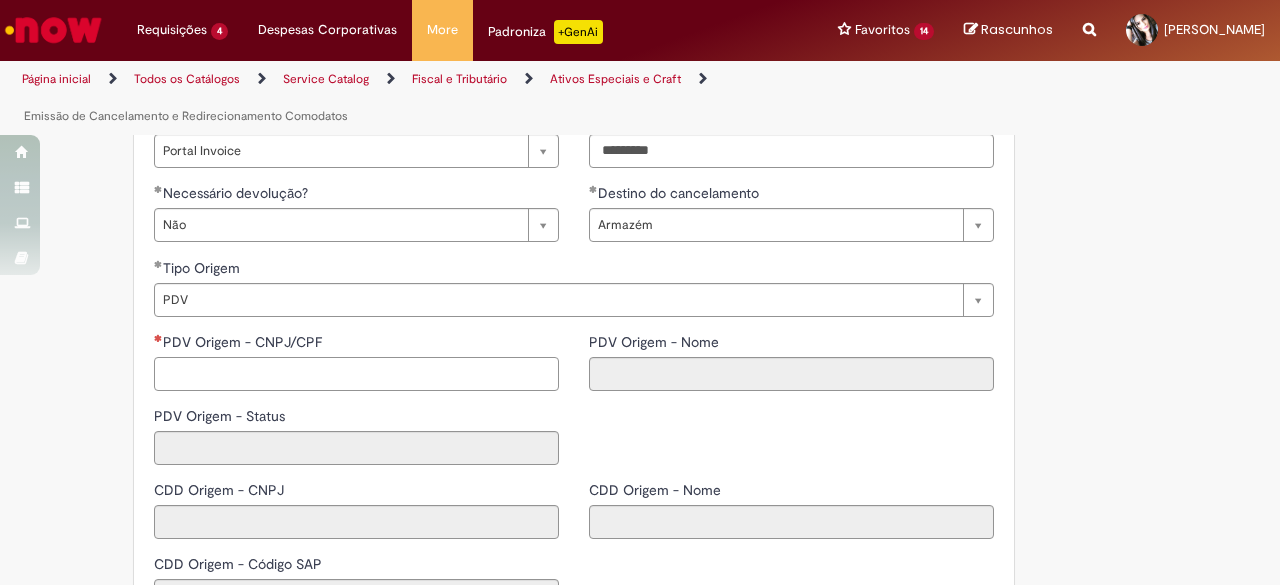 paste on "**********" 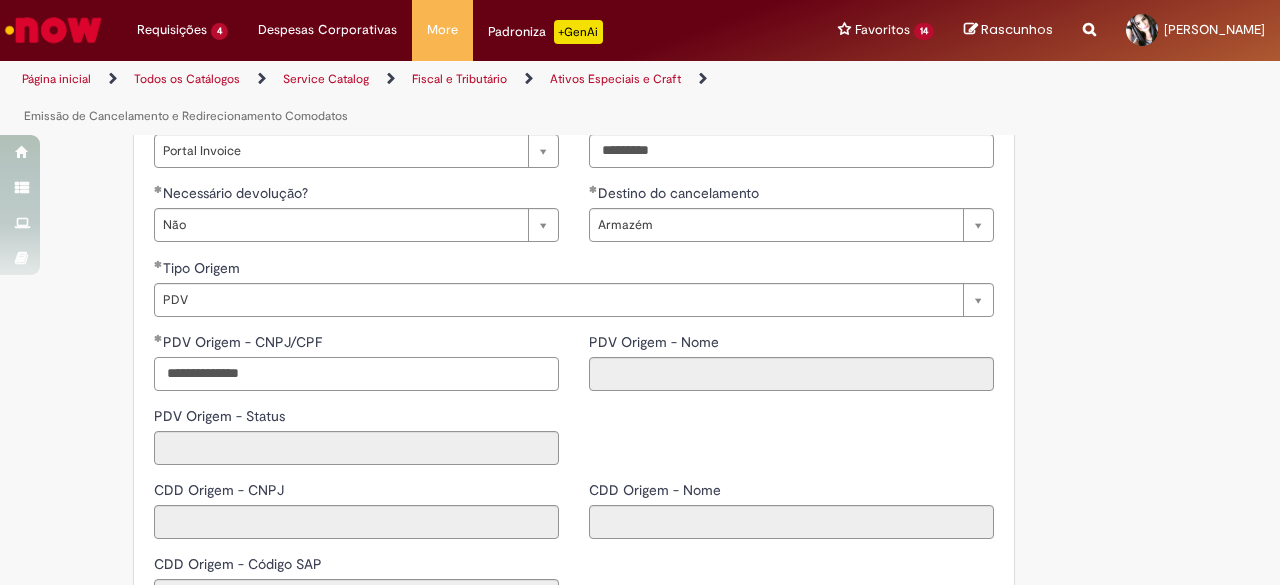 type on "**********" 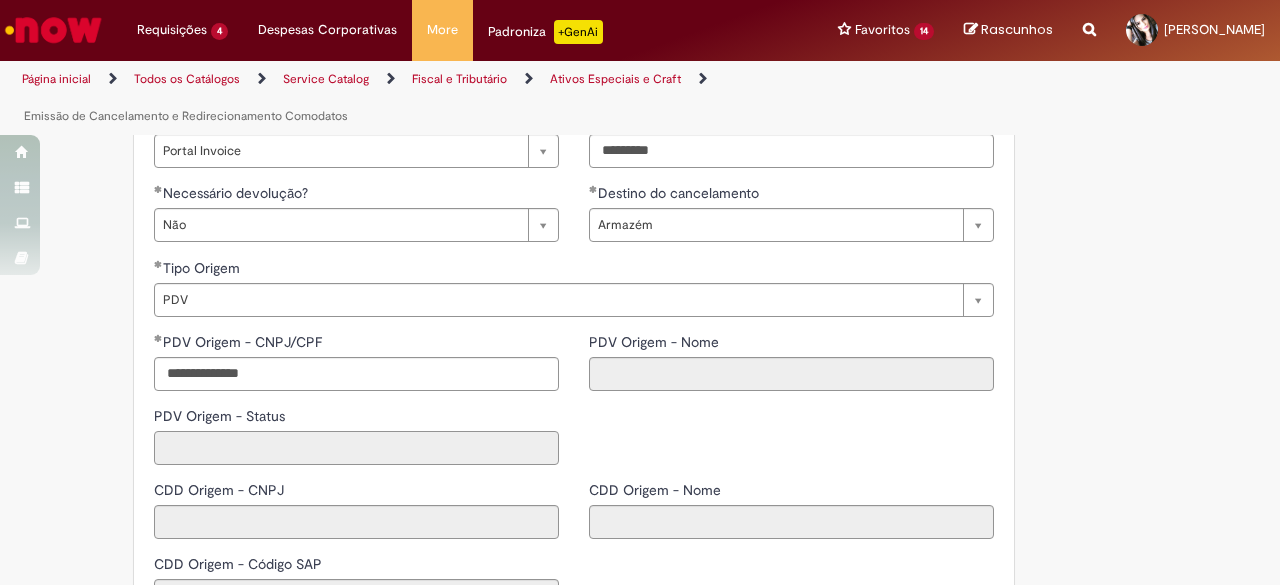 click on "PDV Origem - Status" at bounding box center (356, 448) 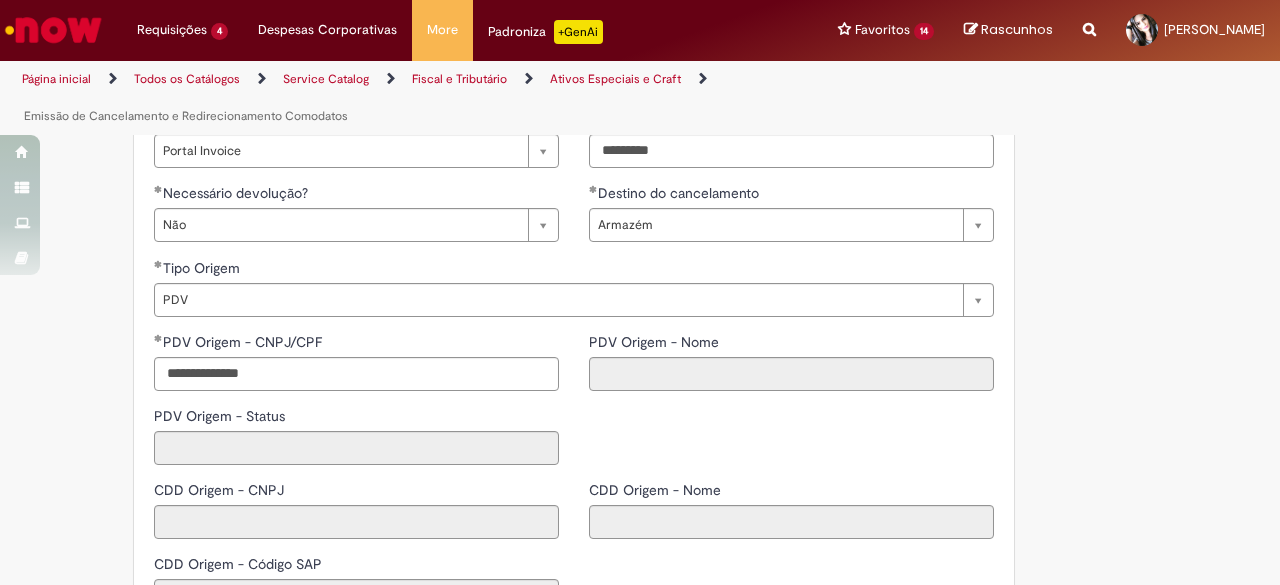 click on "**********" at bounding box center (574, 406) 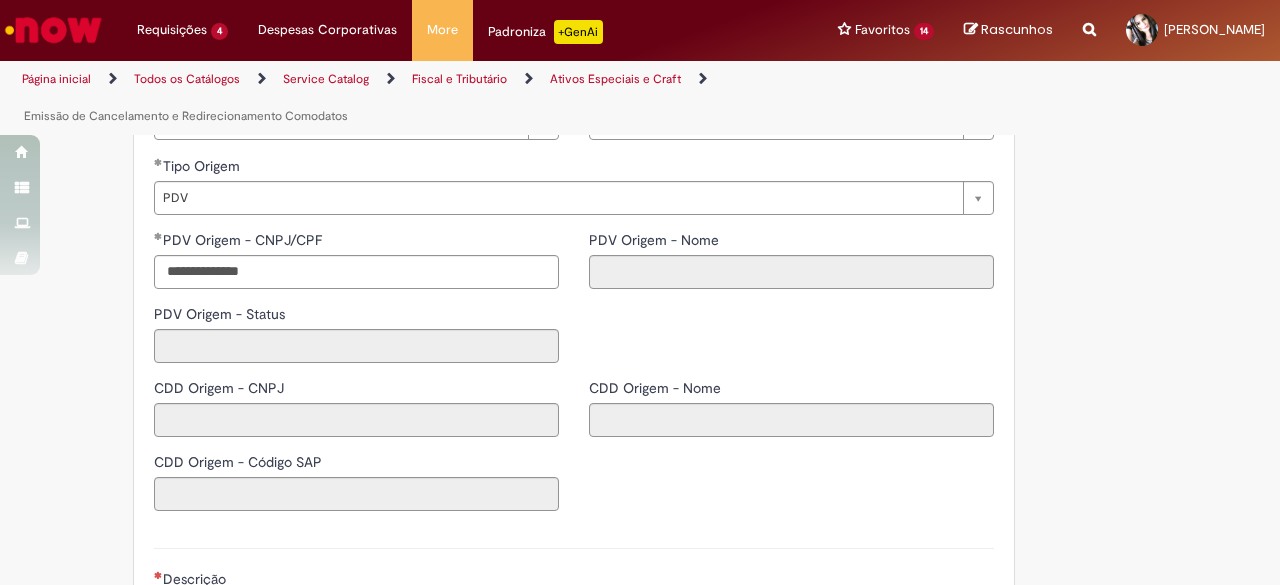 scroll, scrollTop: 1290, scrollLeft: 0, axis: vertical 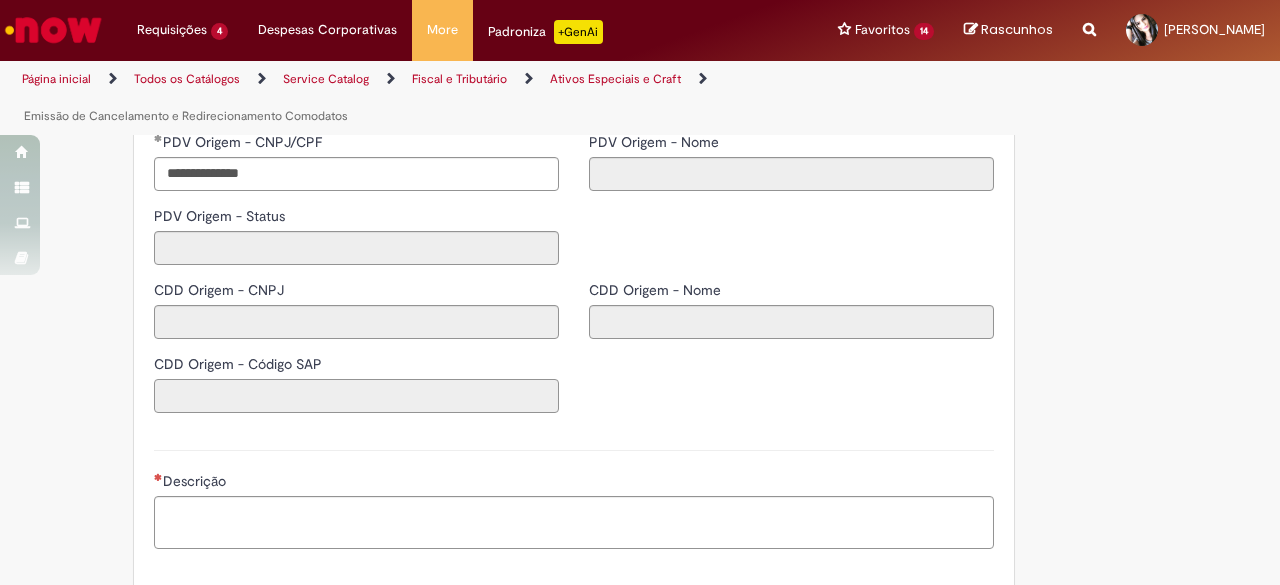click on "CDD Origem - Código SAP" at bounding box center (356, 396) 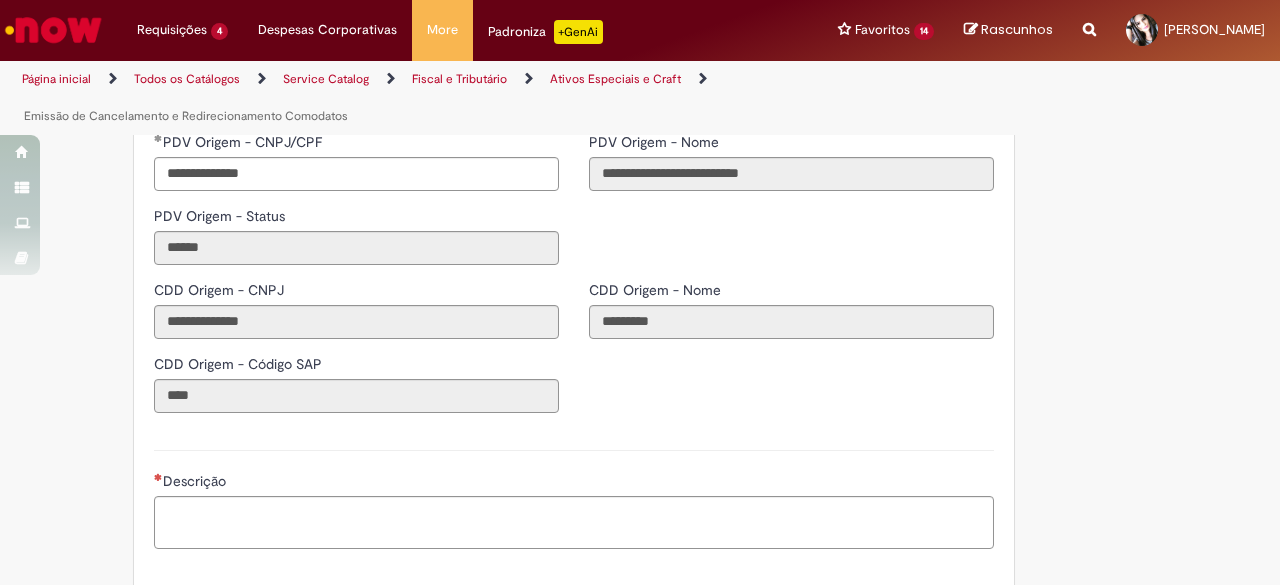 click on "Descrição" at bounding box center [574, 497] 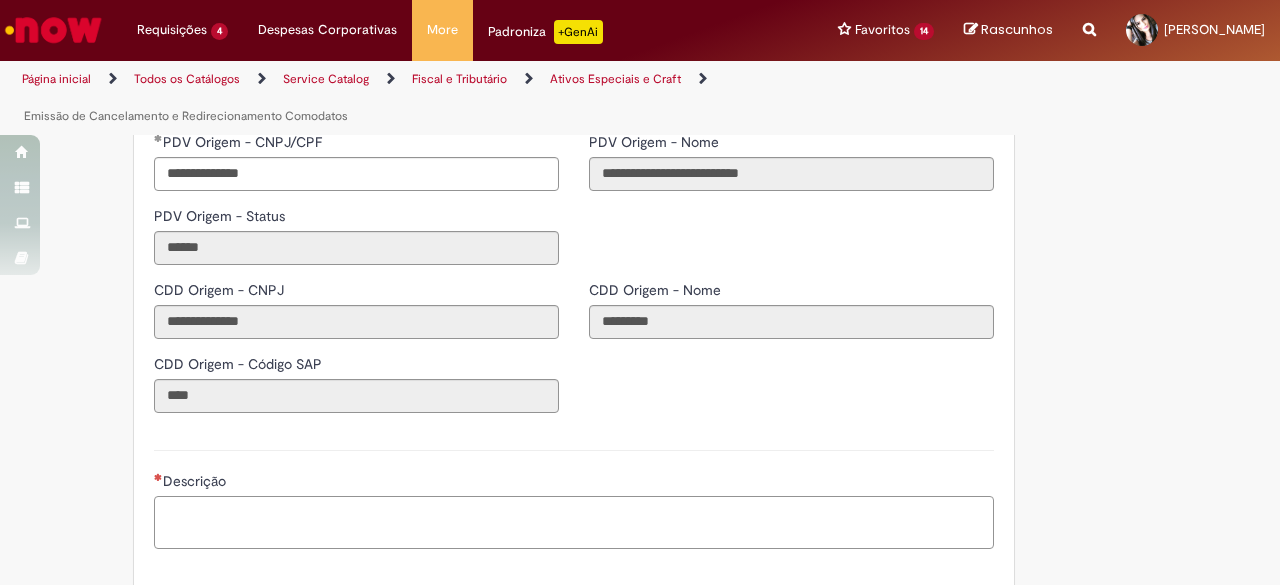 click on "Descrição" at bounding box center (574, 522) 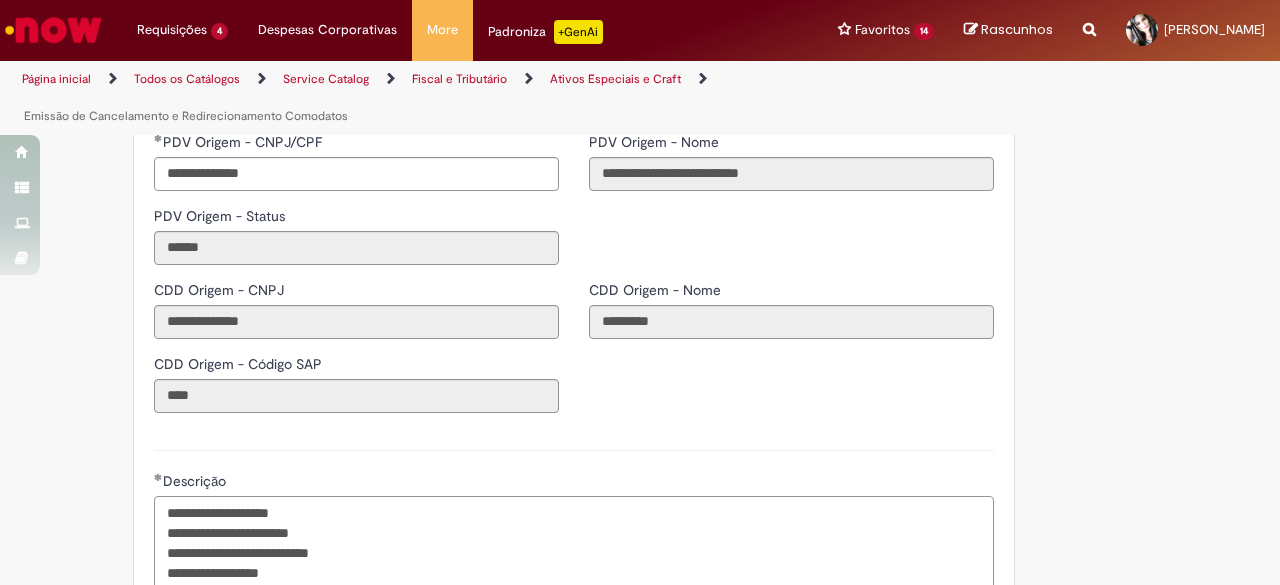 scroll, scrollTop: 1304, scrollLeft: 0, axis: vertical 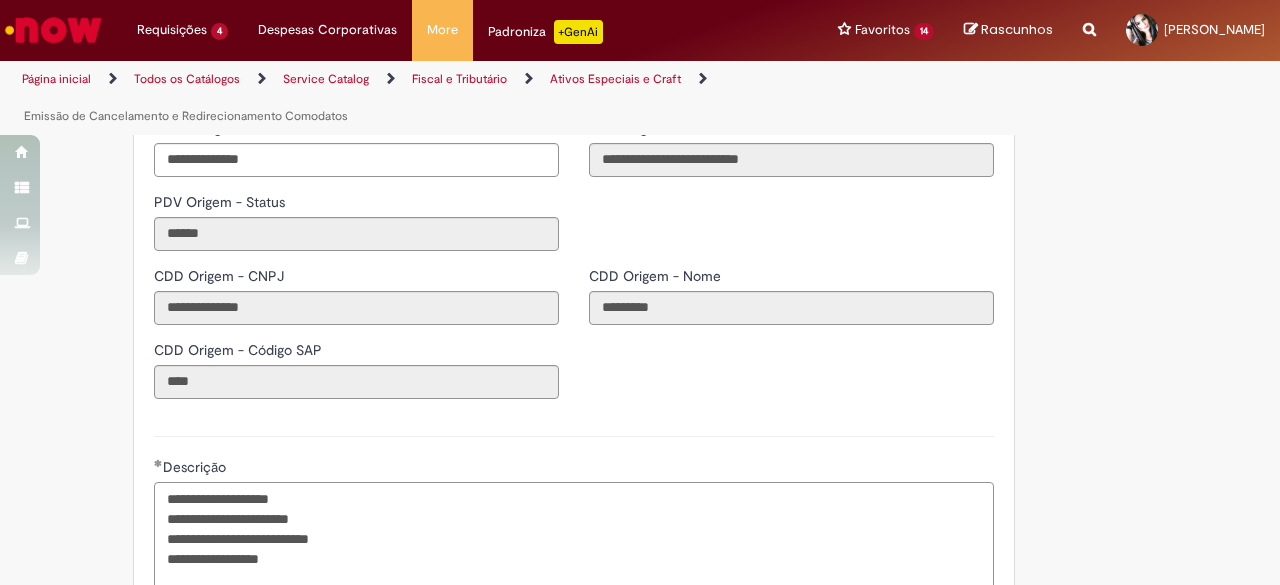 click on "**********" at bounding box center (574, 538) 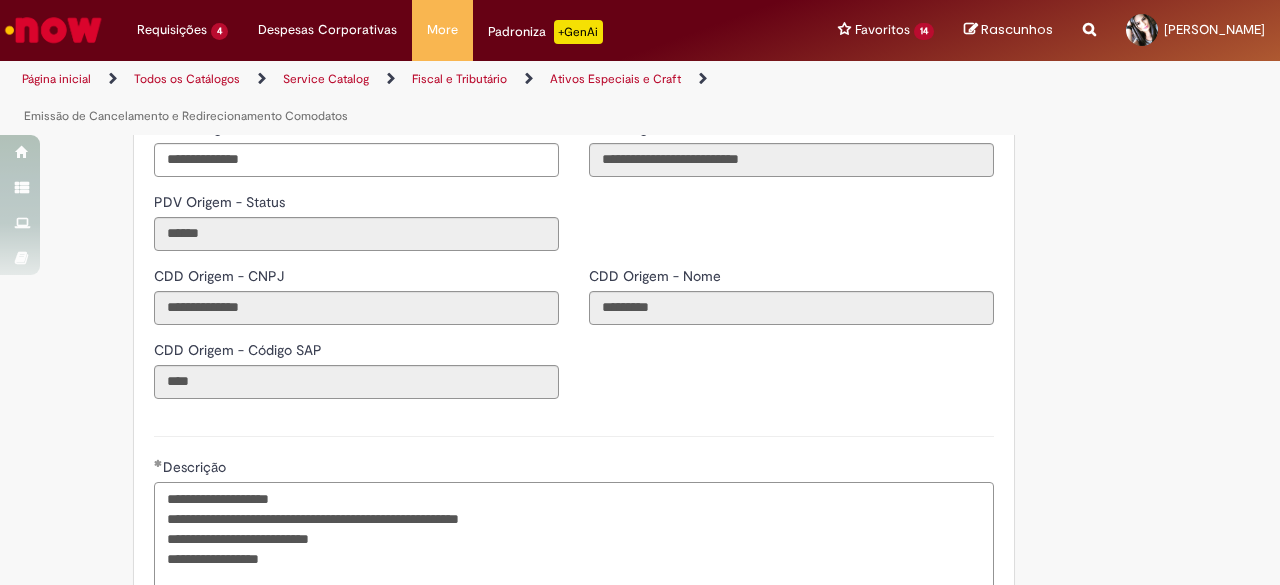 click on "**********" at bounding box center (574, 538) 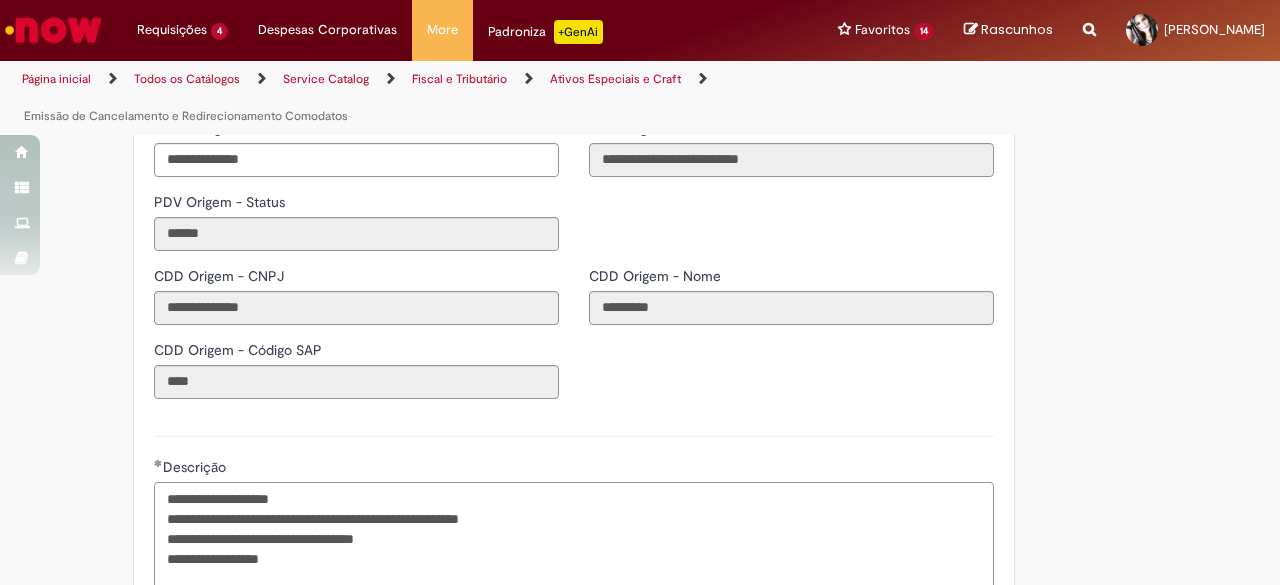 click on "**********" at bounding box center (574, 538) 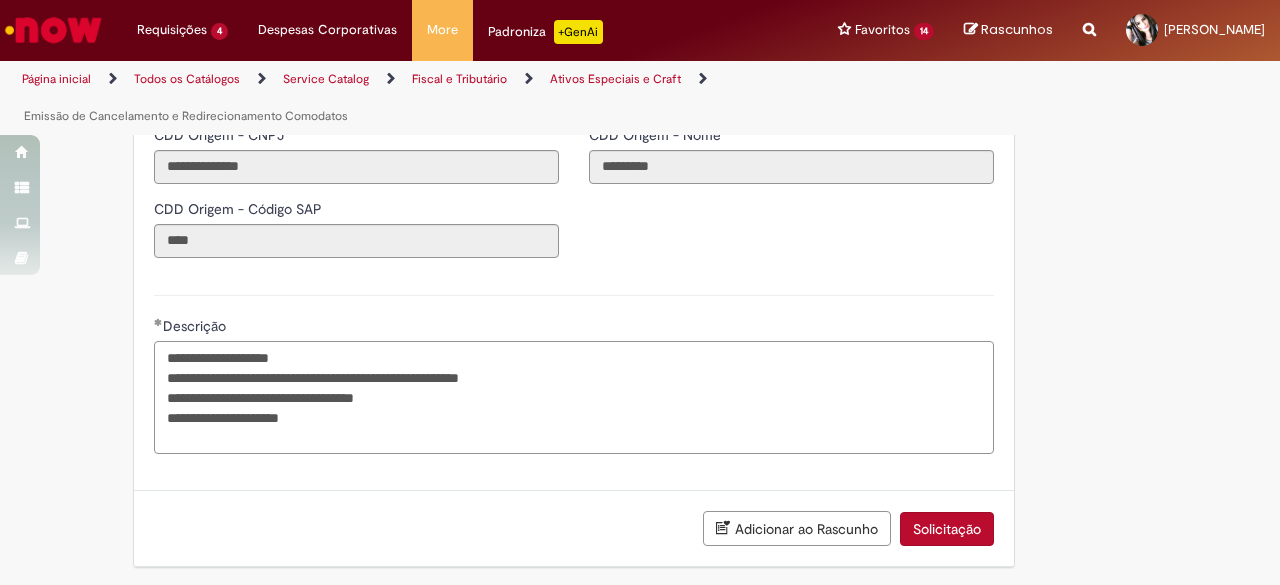 scroll, scrollTop: 1446, scrollLeft: 0, axis: vertical 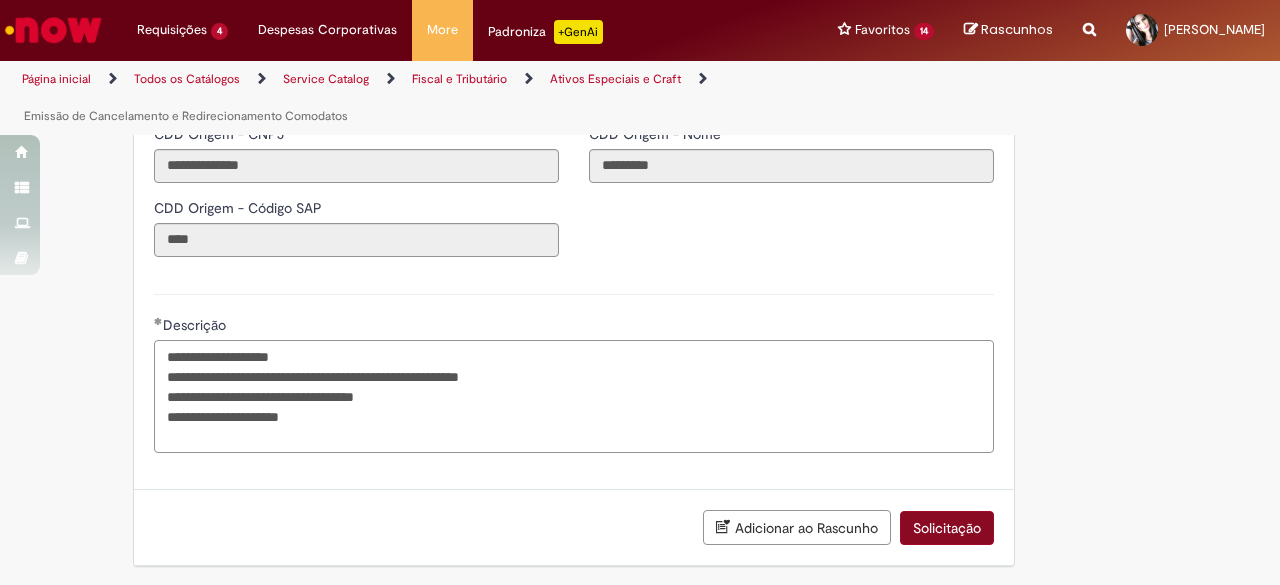 type on "**********" 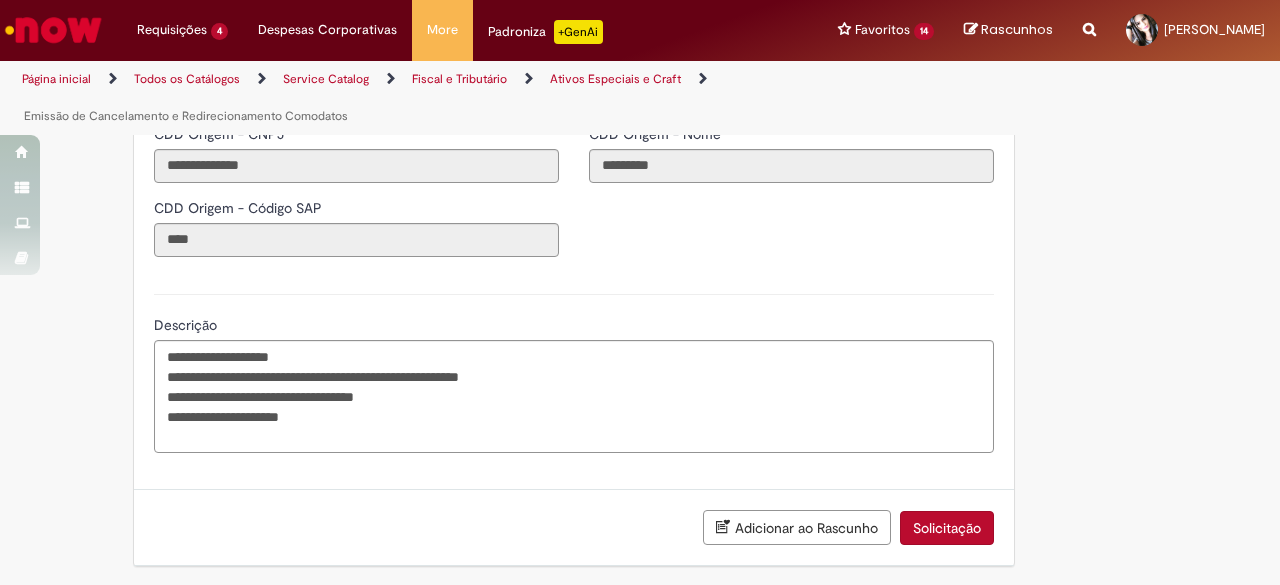 click on "Solicitação" at bounding box center (947, 528) 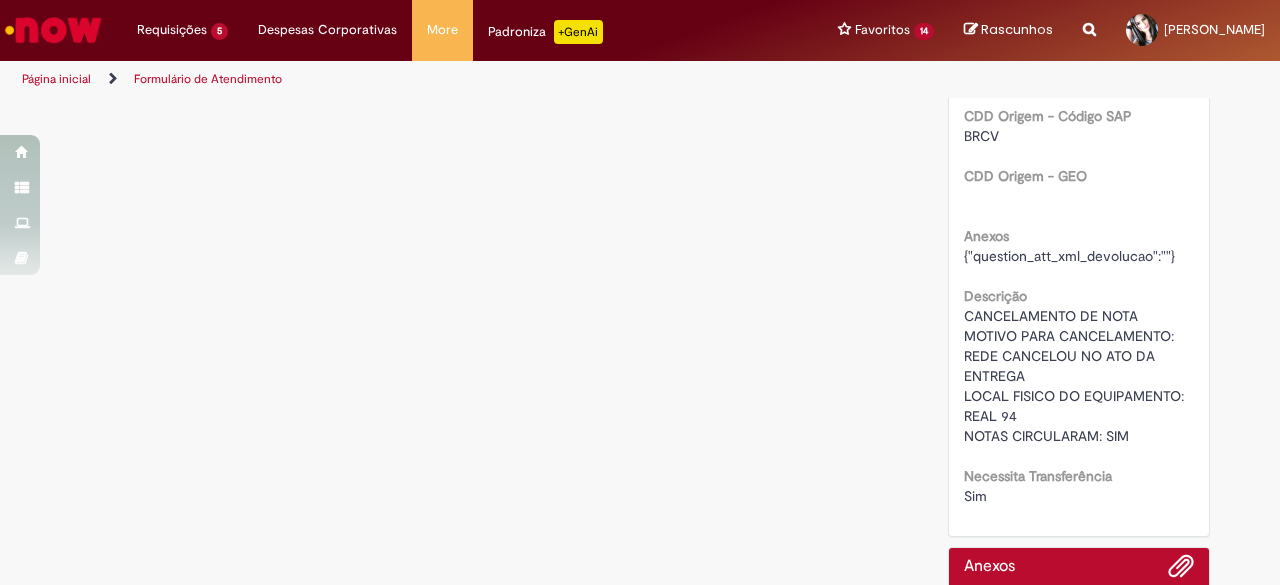 scroll, scrollTop: 0, scrollLeft: 0, axis: both 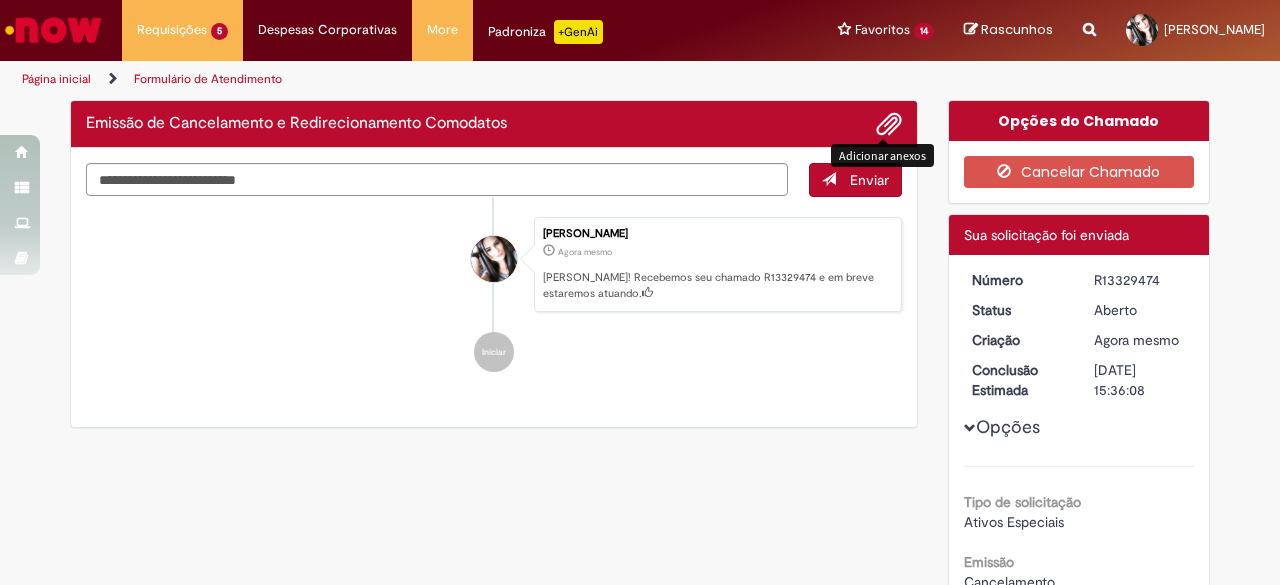 click at bounding box center [889, 125] 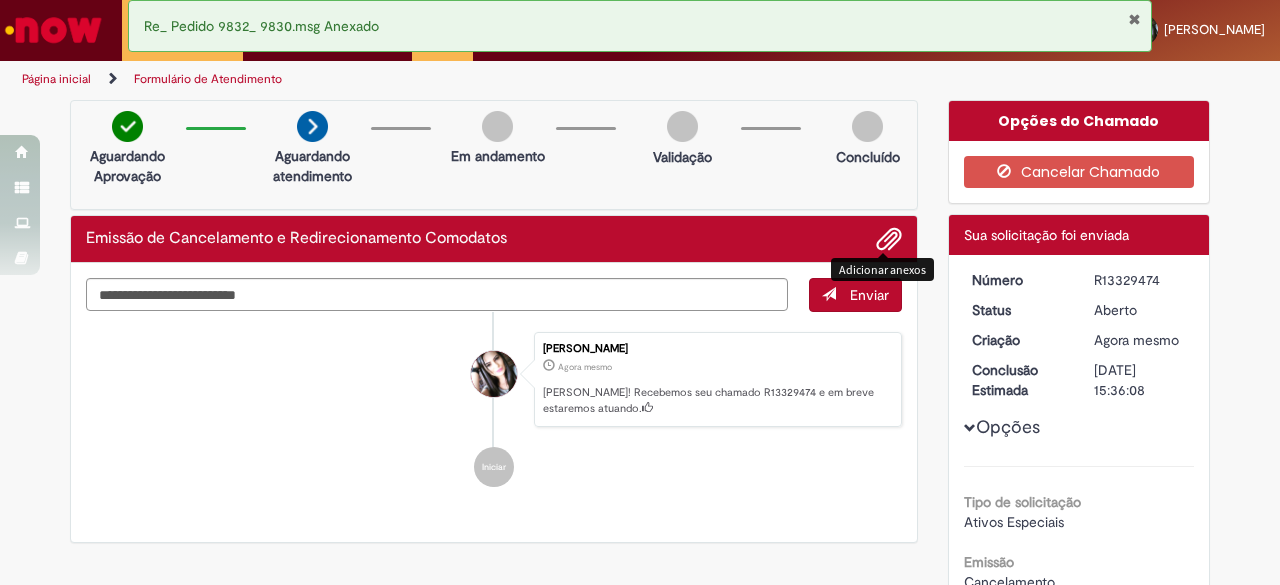 click on "R13329474" at bounding box center [1140, 280] 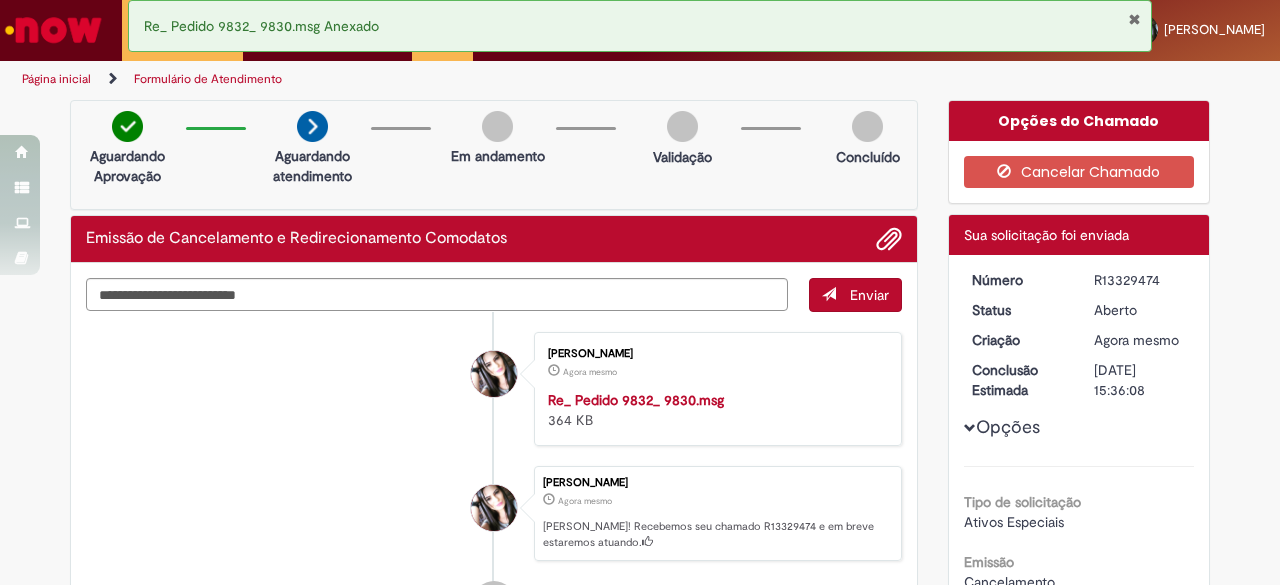 copy on "R13329474" 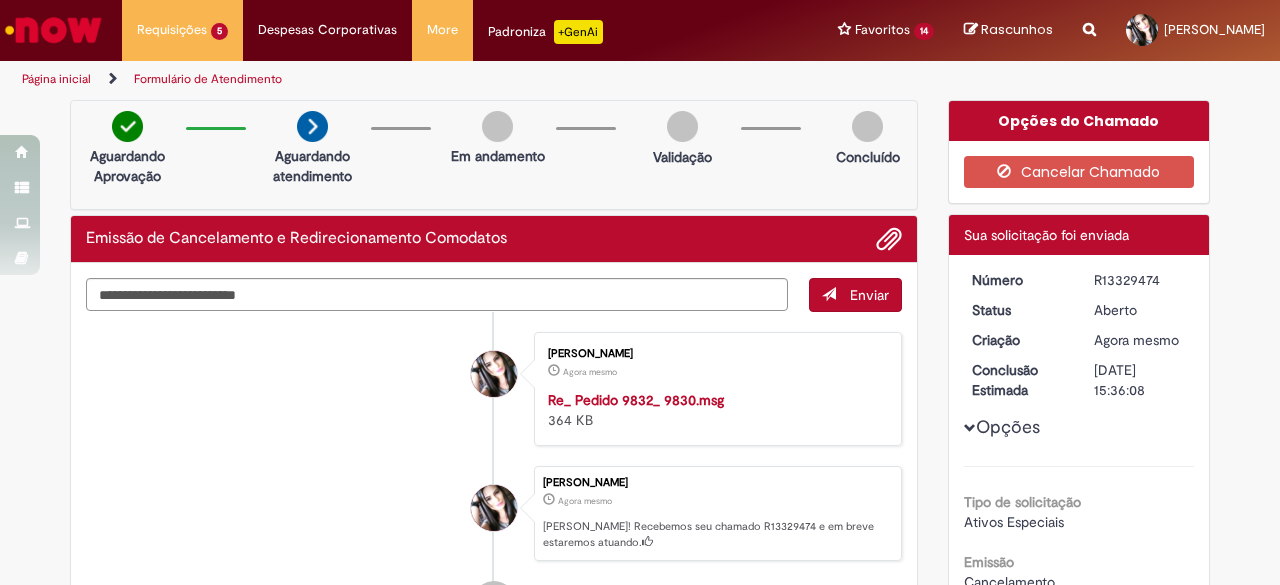 click on "R13329474" at bounding box center [1140, 280] 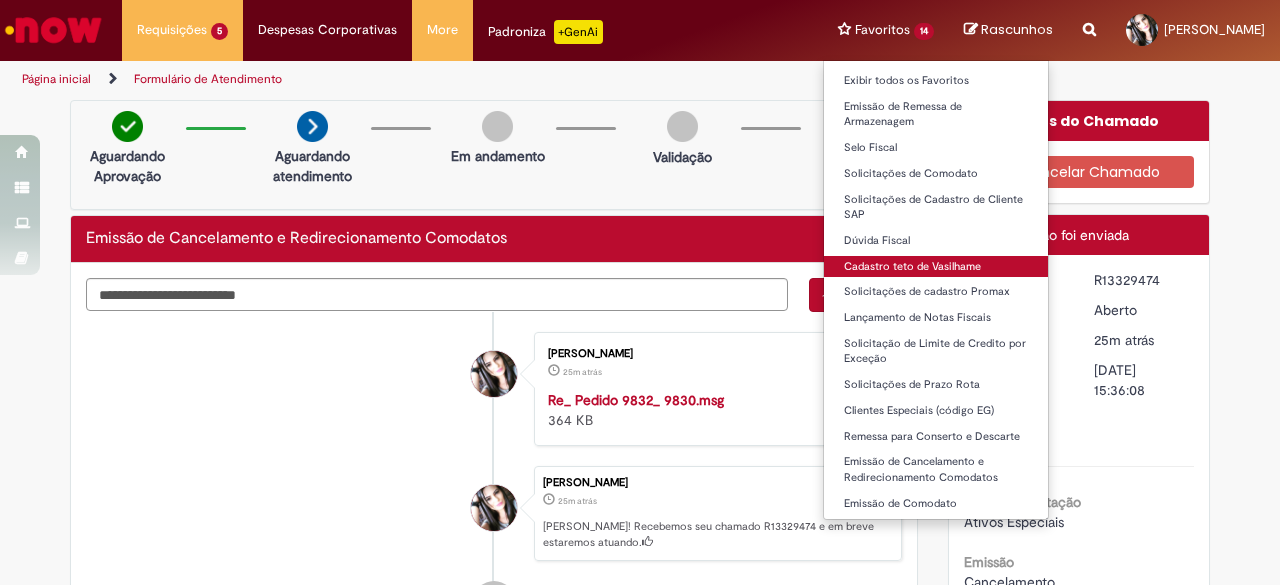 click on "Cadastro teto de Vasilhame" at bounding box center [936, 267] 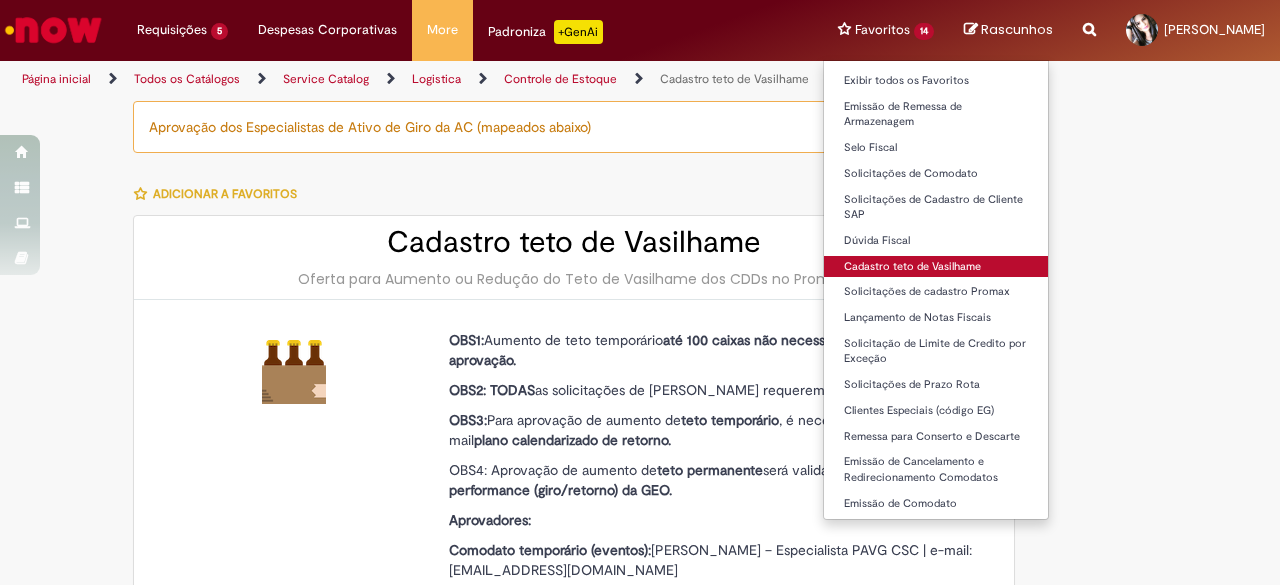 type on "**********" 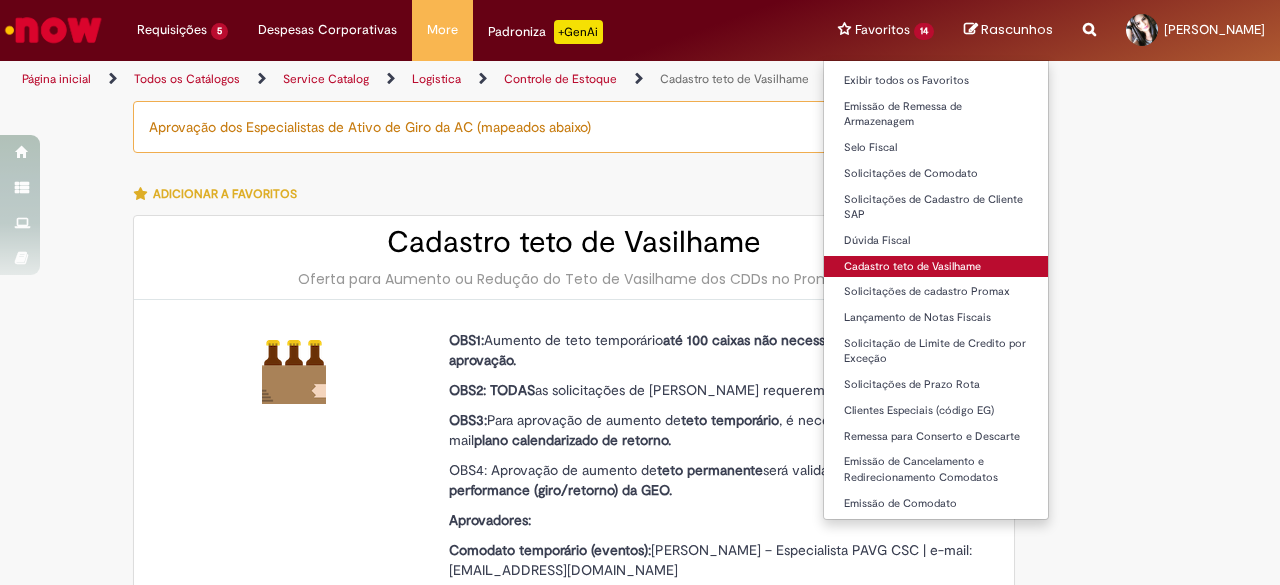 type on "**********" 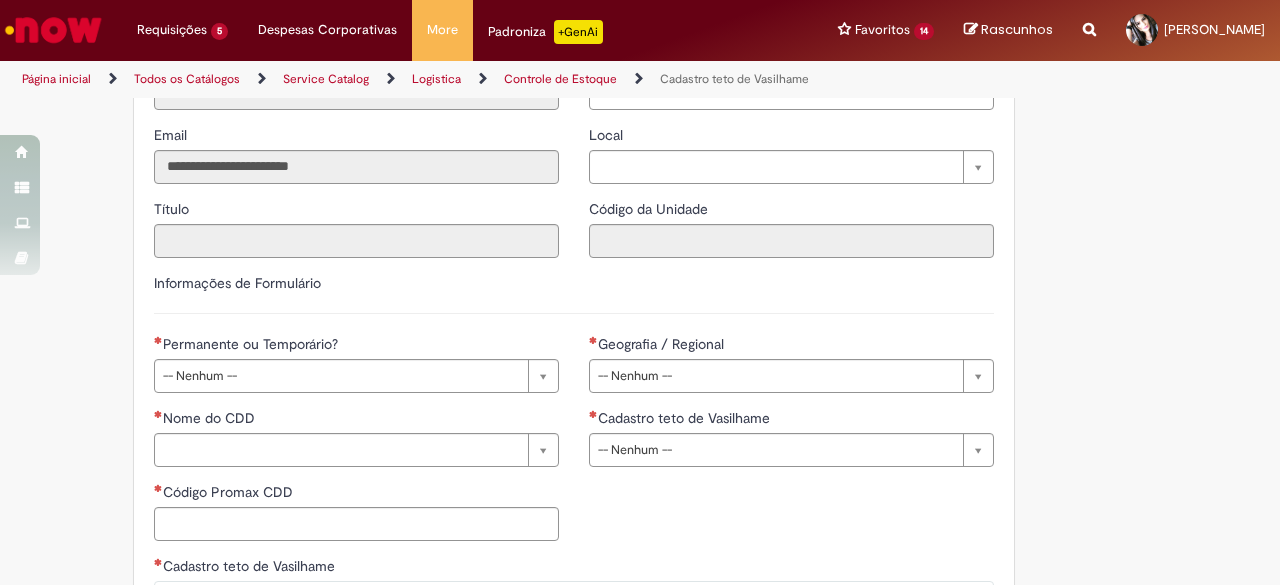 scroll, scrollTop: 800, scrollLeft: 0, axis: vertical 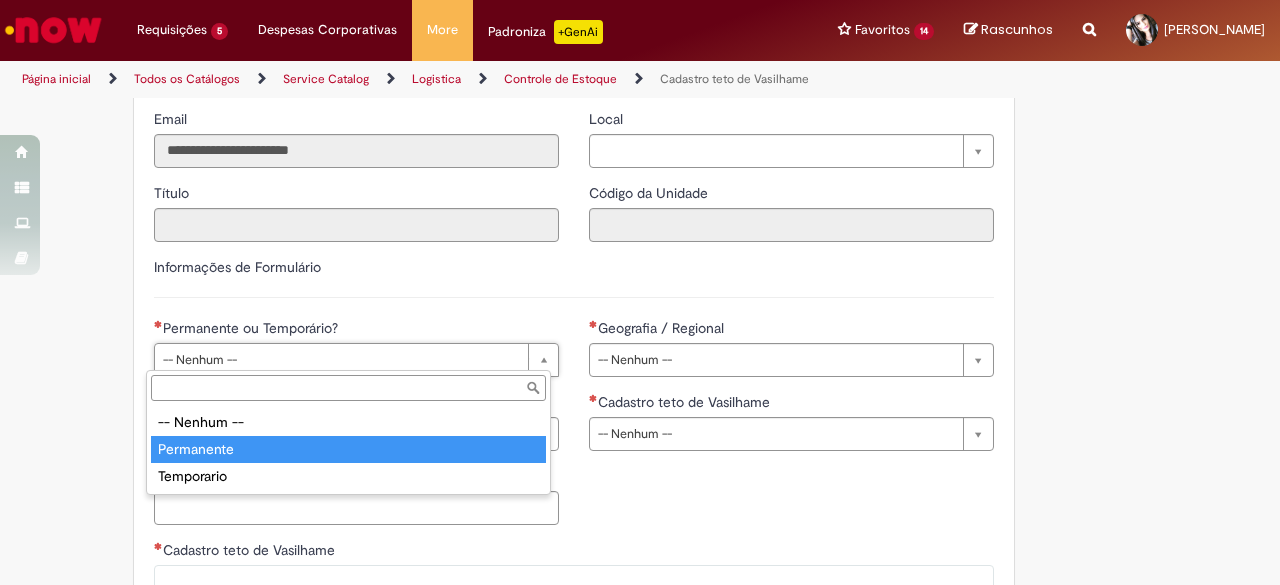 drag, startPoint x: 222, startPoint y: 444, endPoint x: 477, endPoint y: 429, distance: 255.4408 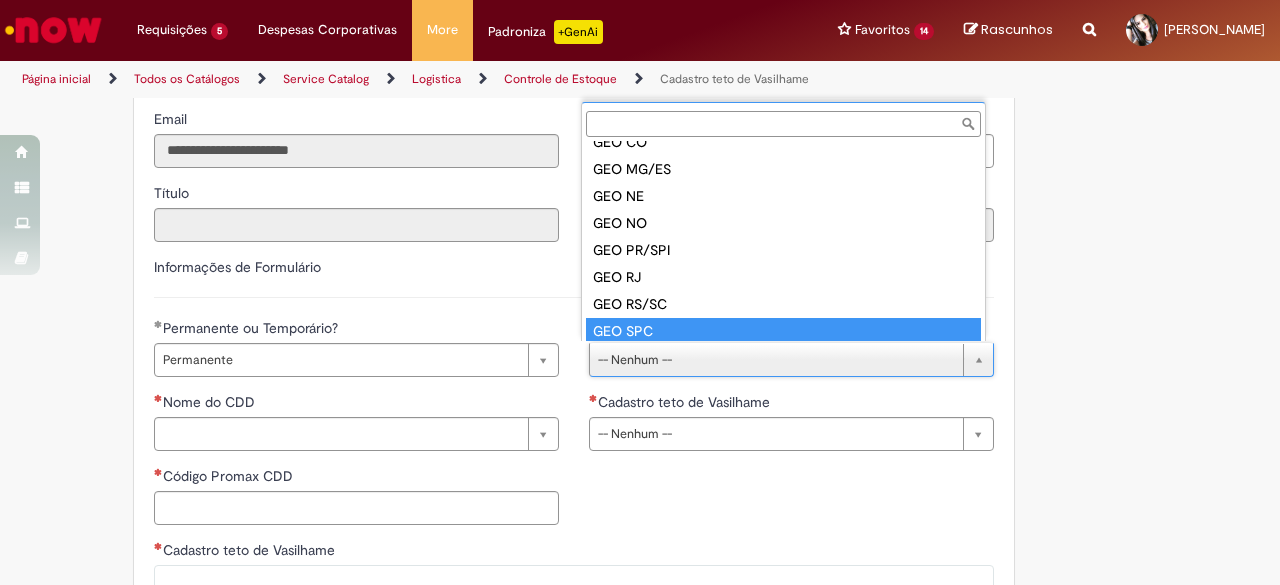 scroll, scrollTop: 51, scrollLeft: 0, axis: vertical 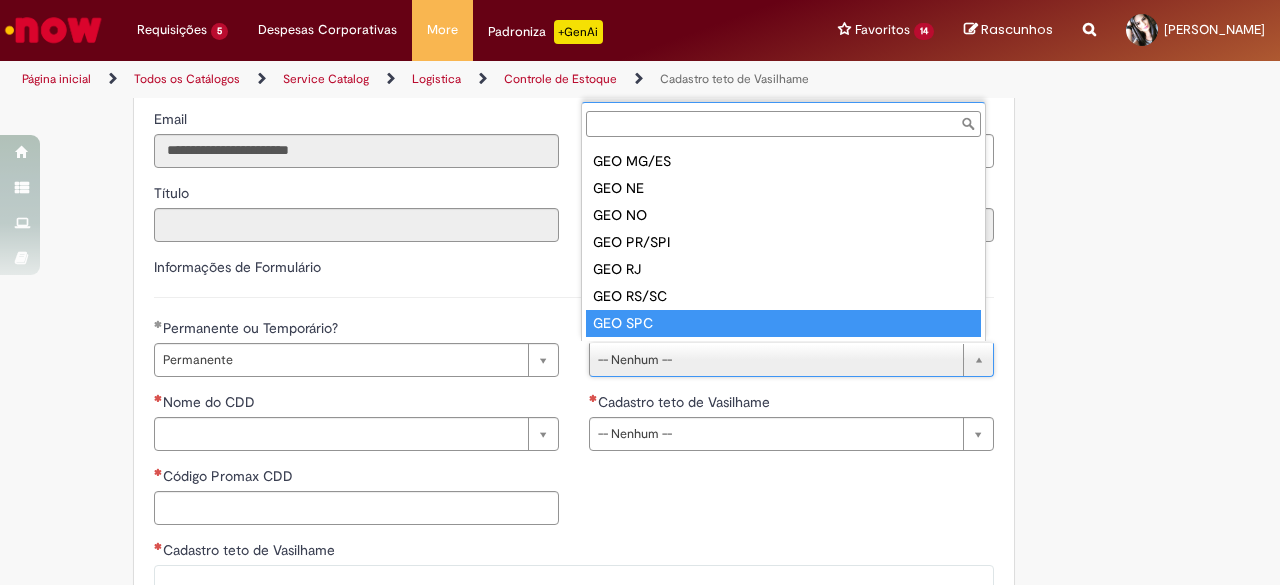 type on "*******" 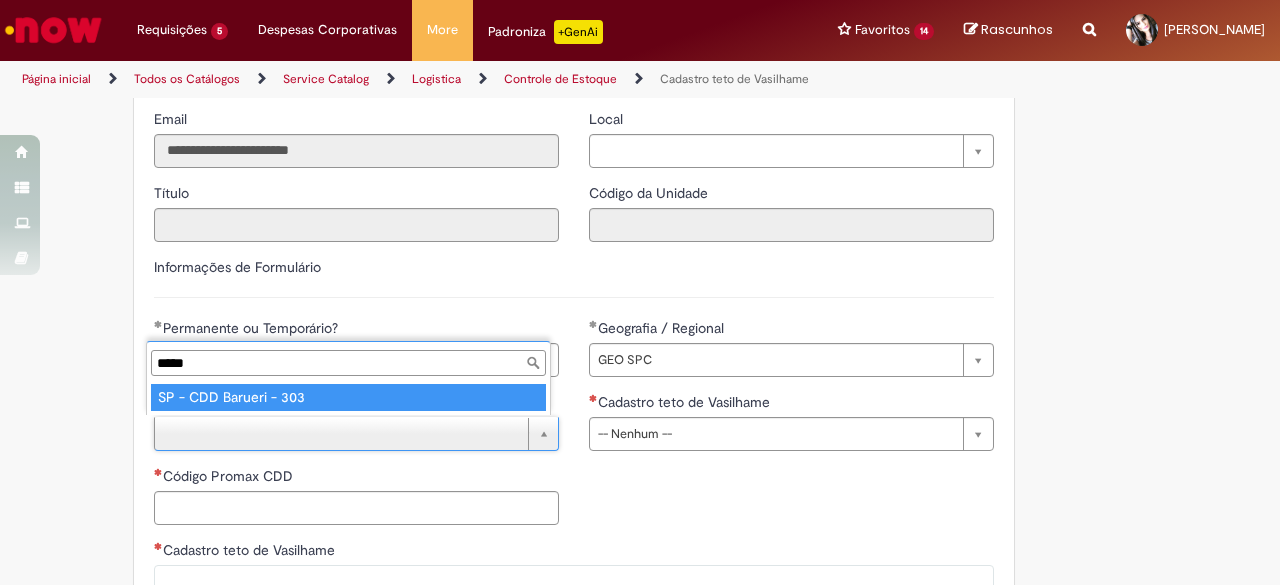 type on "*****" 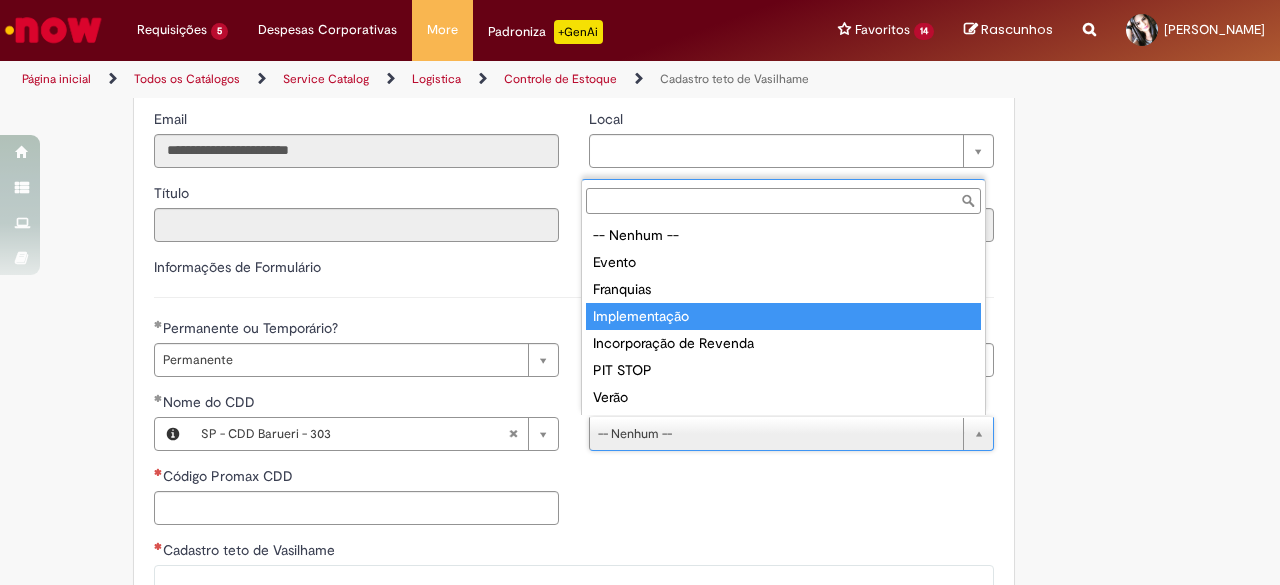 type on "**********" 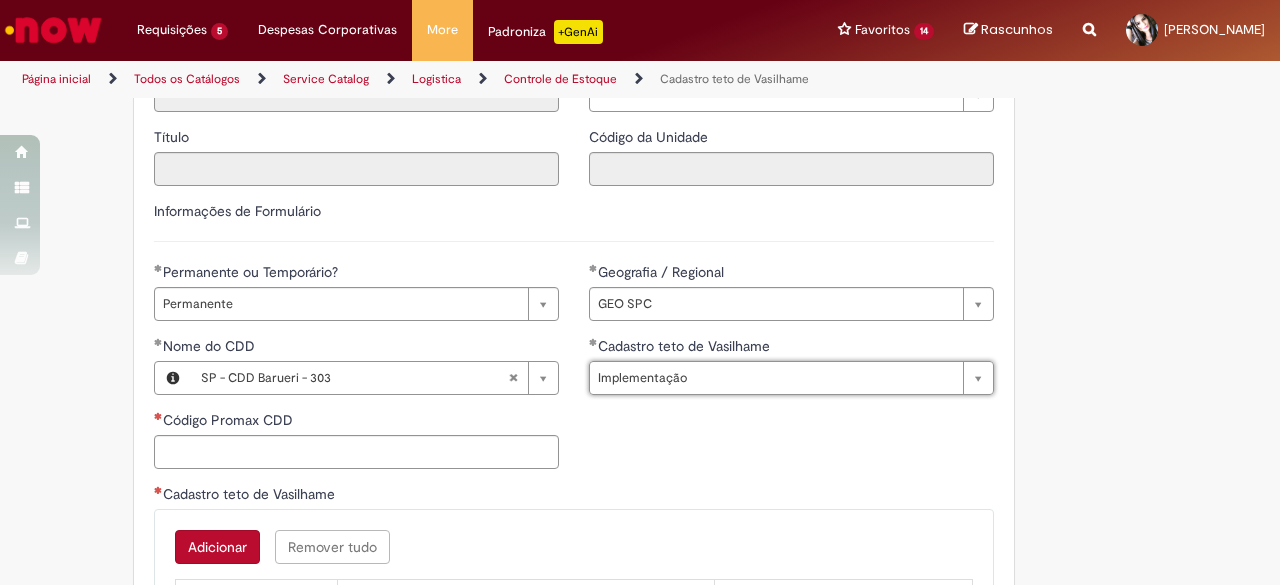 scroll, scrollTop: 900, scrollLeft: 0, axis: vertical 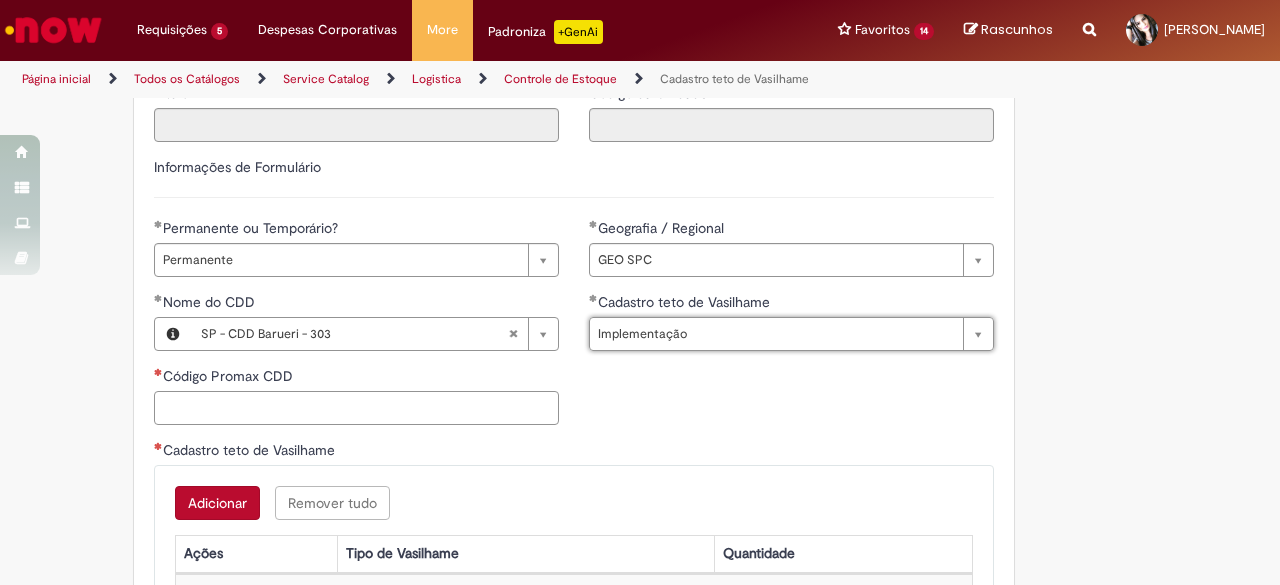 click on "Código Promax CDD" at bounding box center (356, 408) 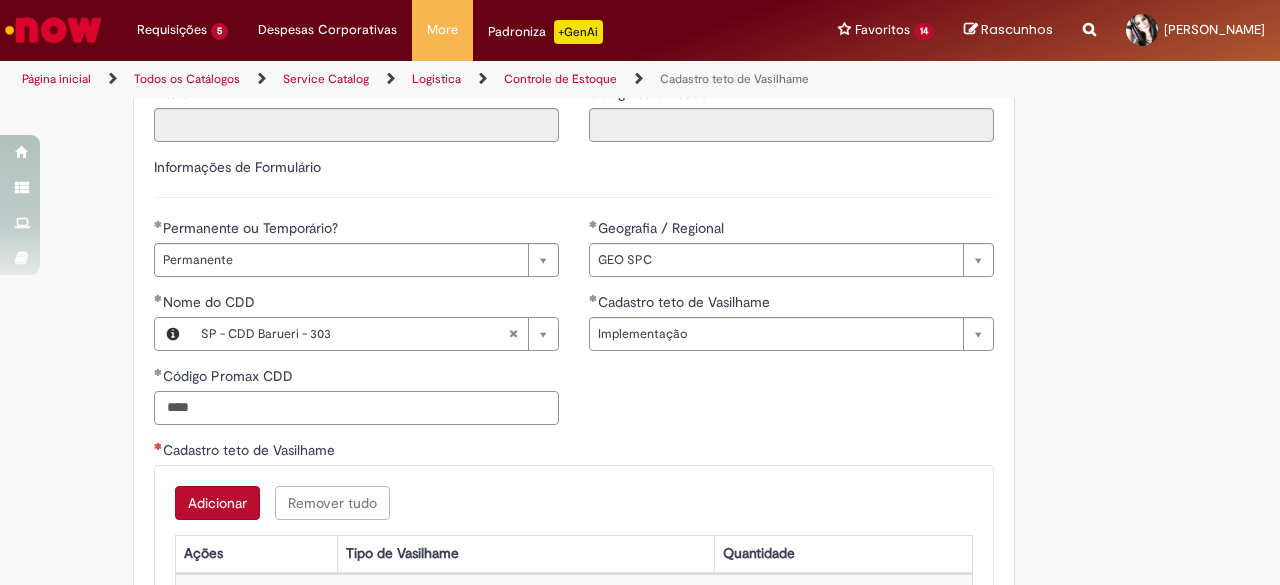 type on "****" 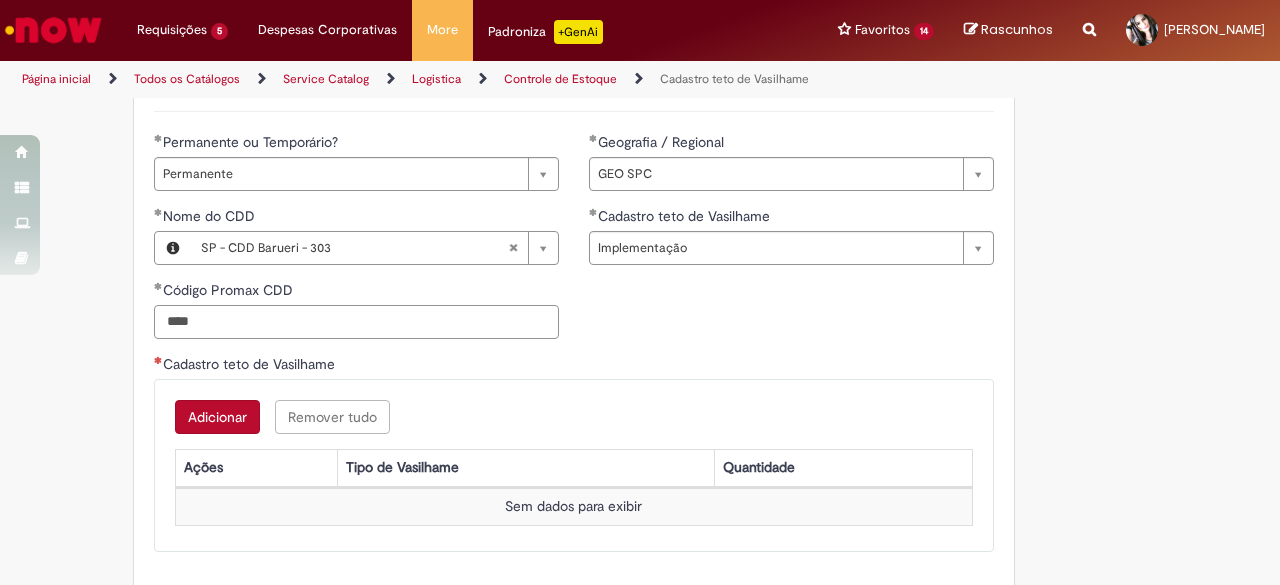 scroll, scrollTop: 1100, scrollLeft: 0, axis: vertical 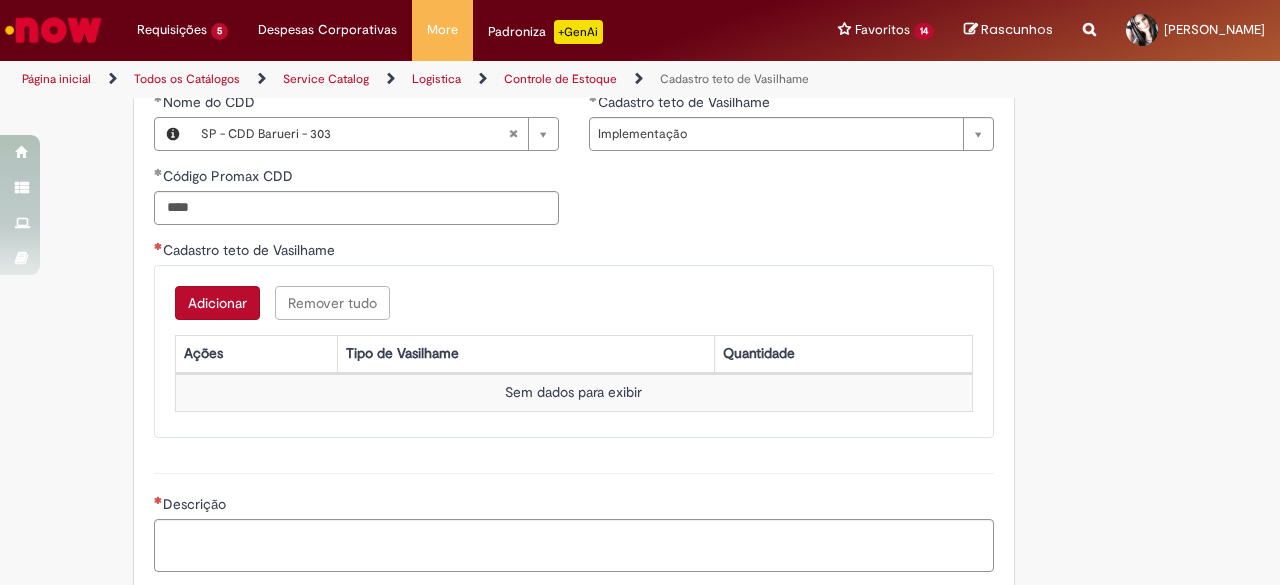 click on "Adicionar" at bounding box center (217, 303) 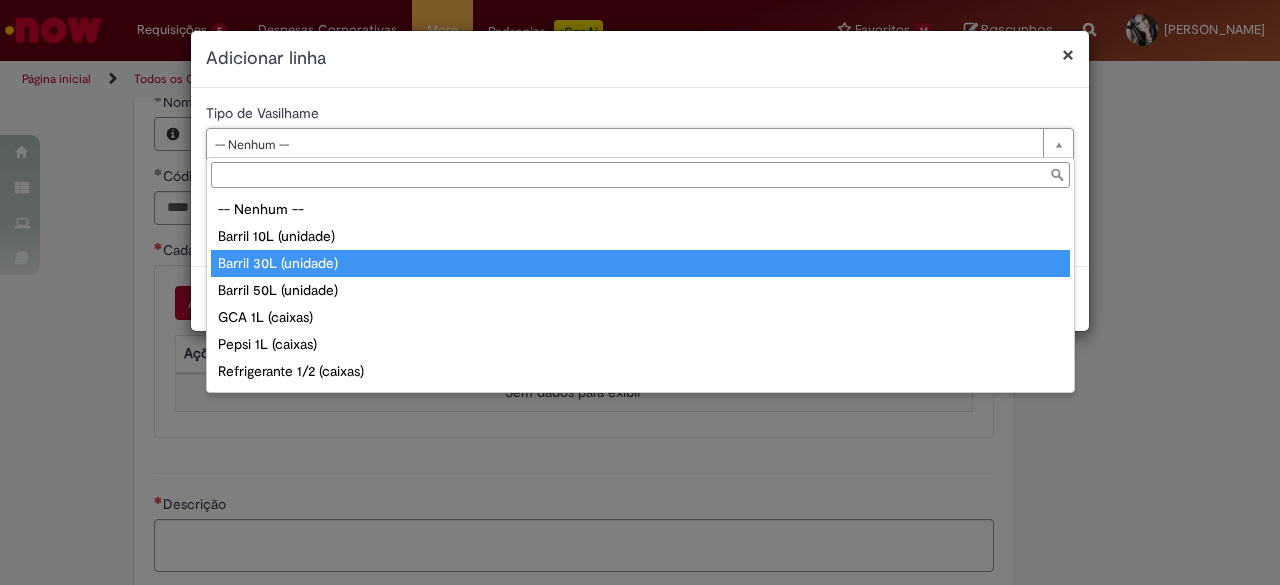 type on "**********" 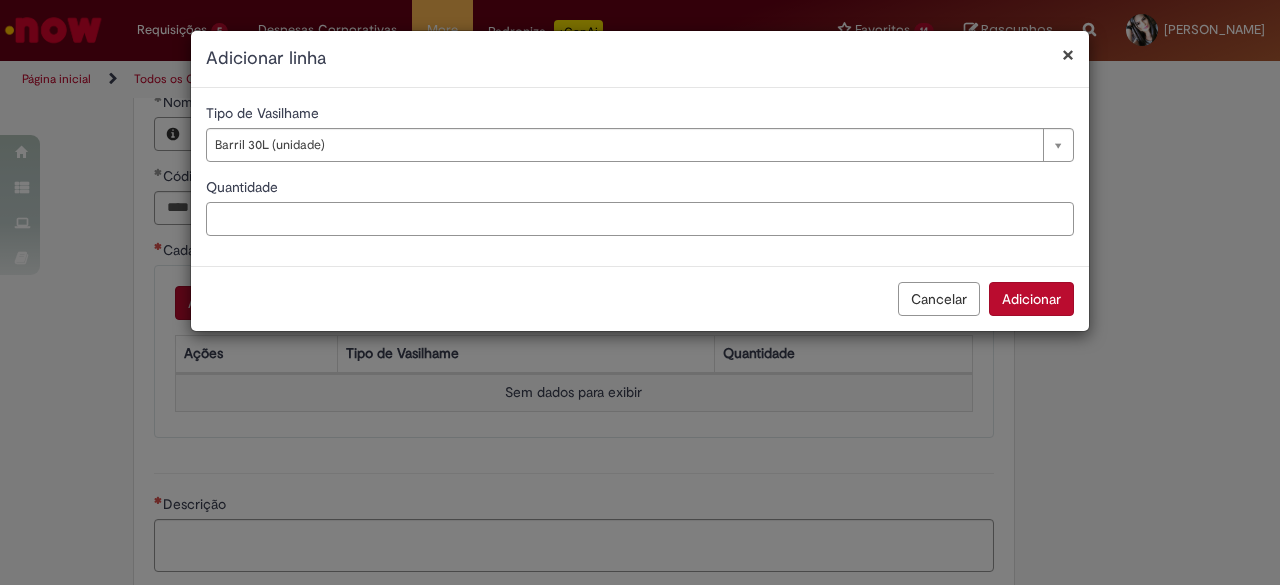 click on "Quantidade" at bounding box center [640, 219] 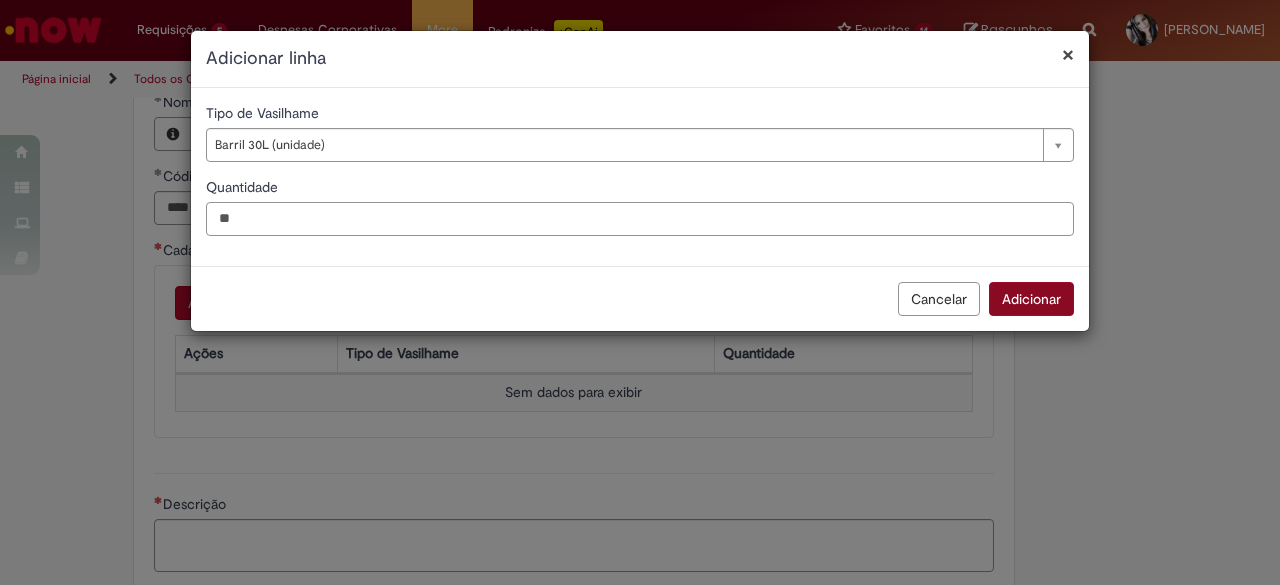 type on "**" 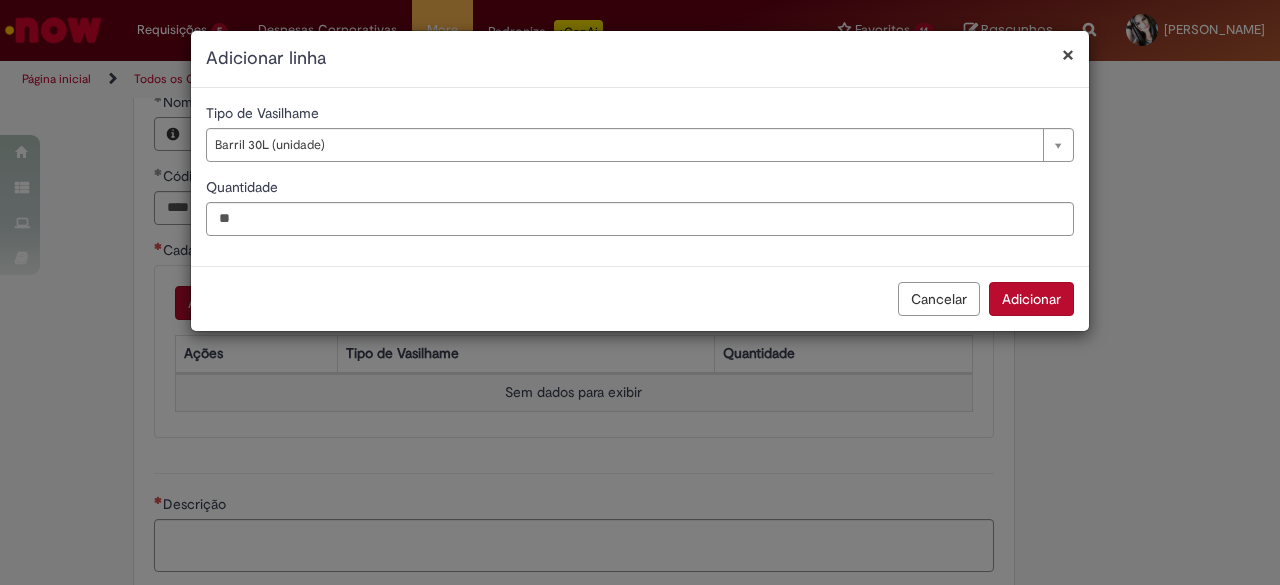 click on "Adicionar" at bounding box center (1031, 299) 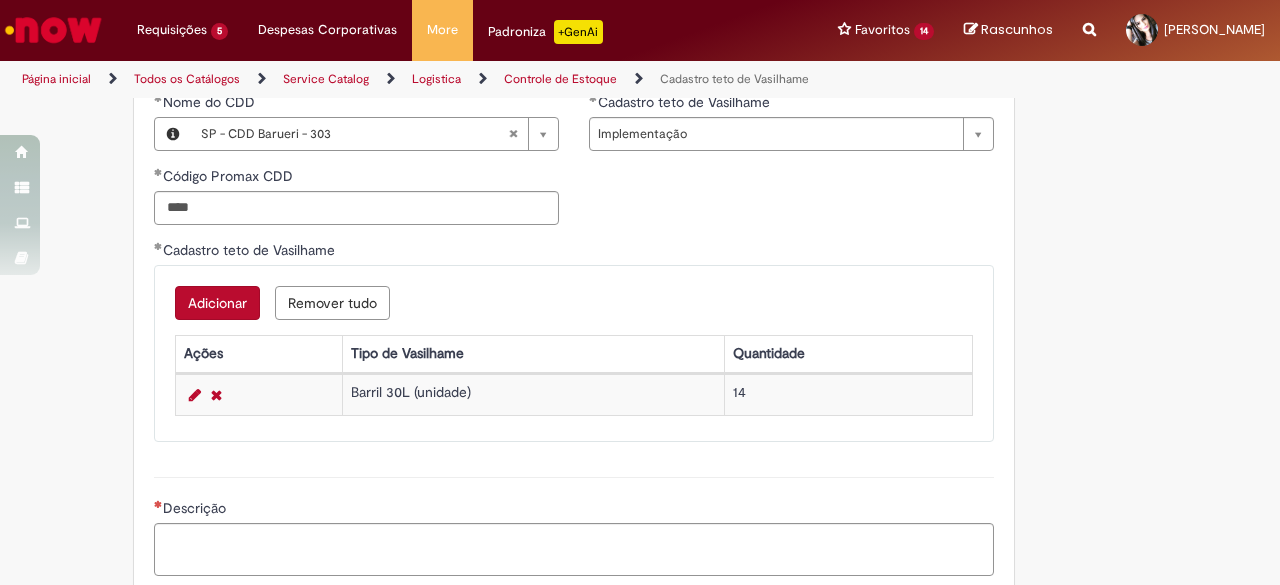 click on "Adicionar" at bounding box center (217, 303) 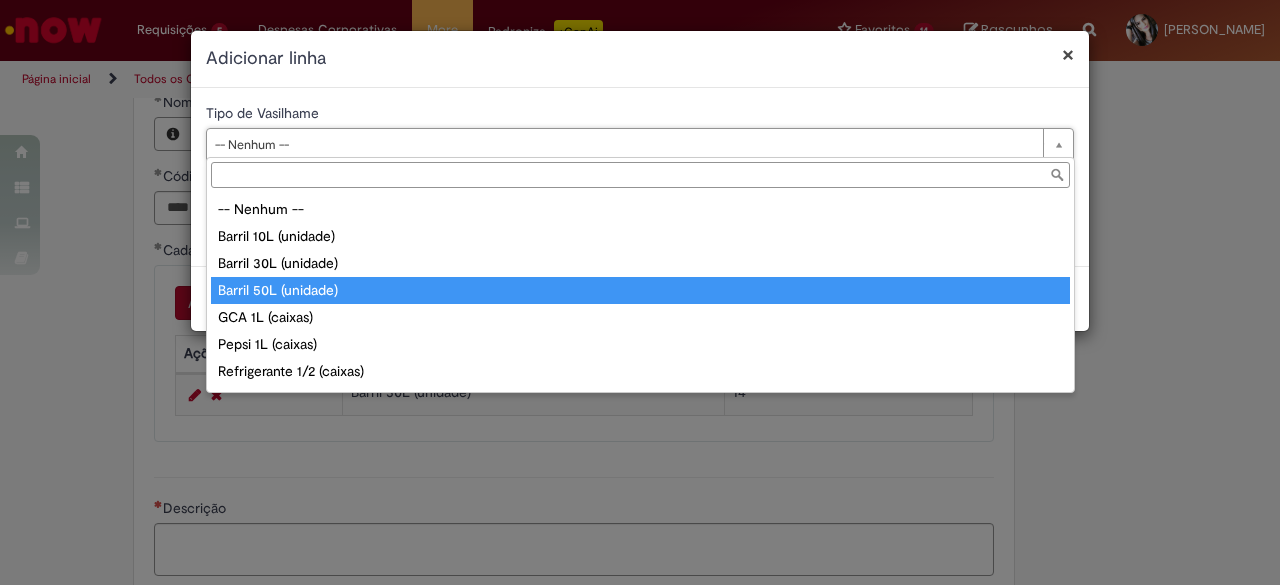 type on "**********" 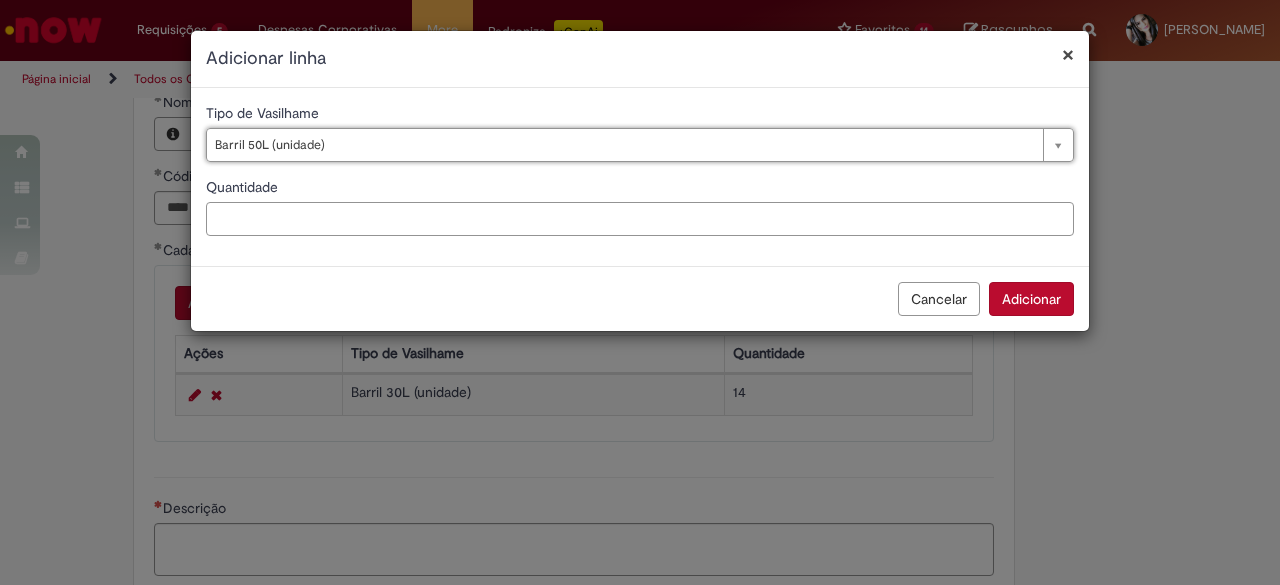 drag, startPoint x: 336, startPoint y: 218, endPoint x: 355, endPoint y: 232, distance: 23.600847 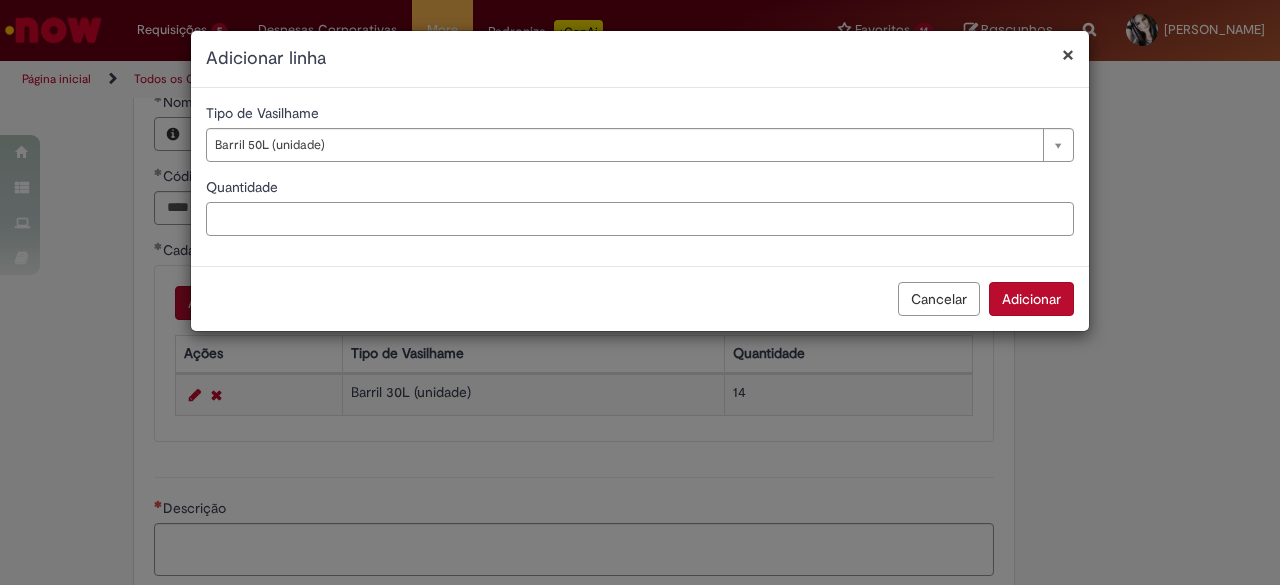 click on "Quantidade" at bounding box center (640, 219) 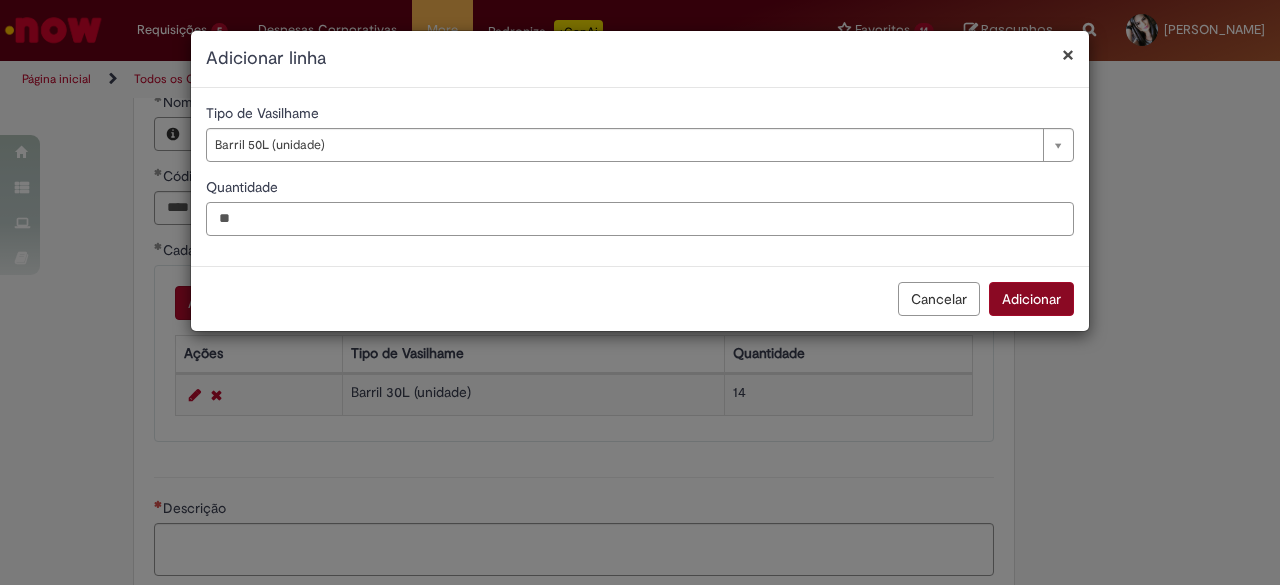 type on "**" 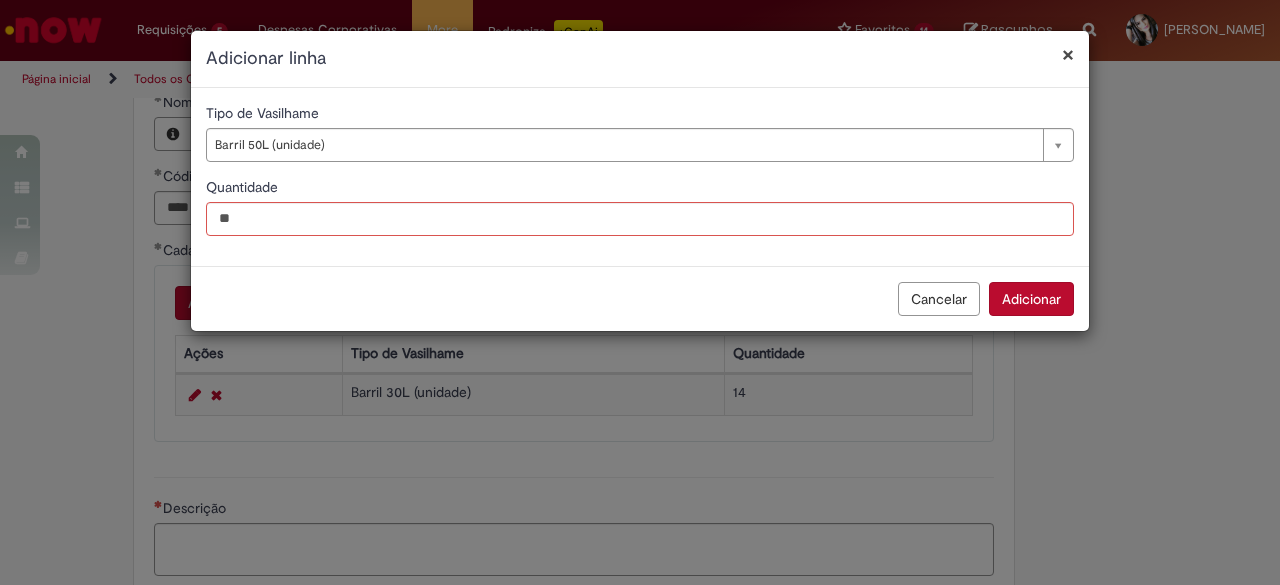 click on "Adicionar" at bounding box center [1031, 299] 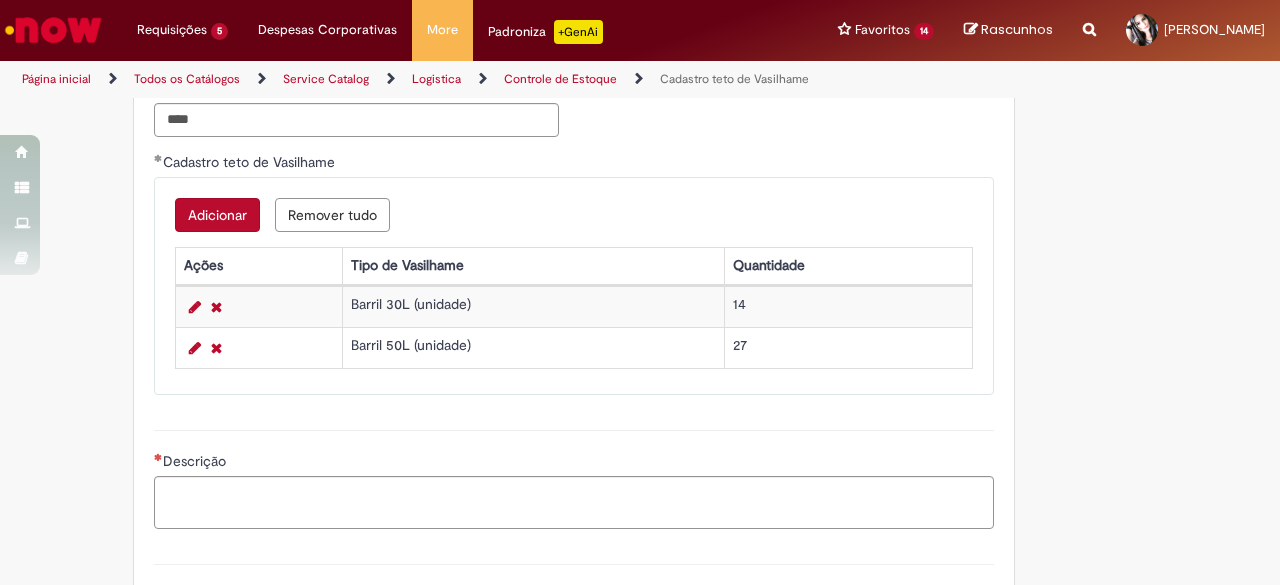 scroll, scrollTop: 1300, scrollLeft: 0, axis: vertical 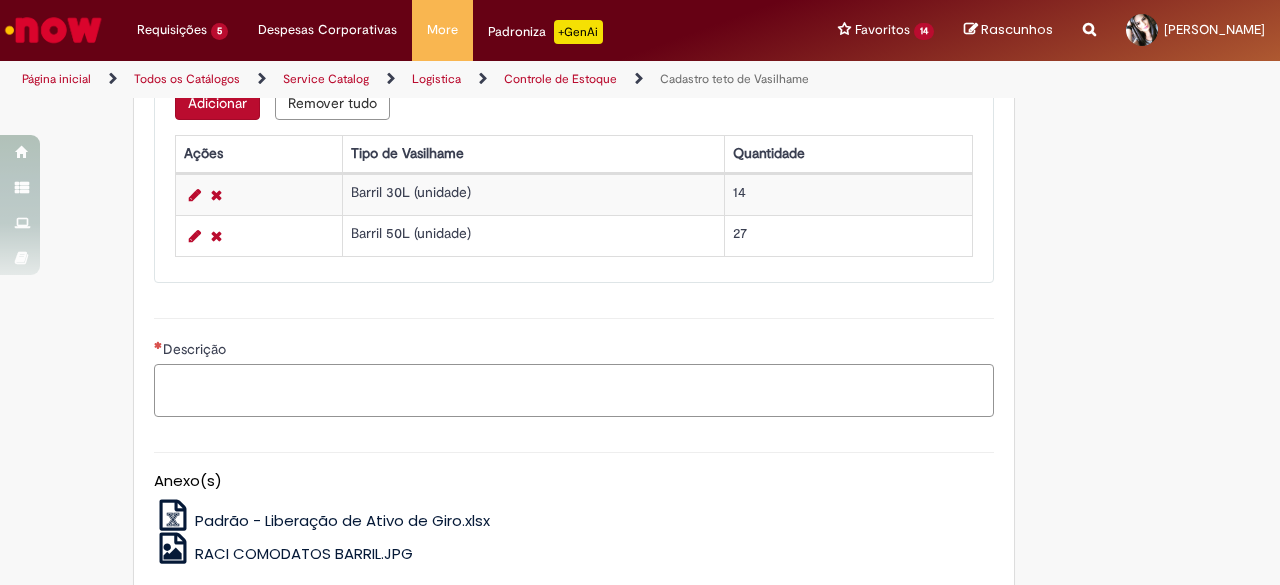drag, startPoint x: 266, startPoint y: 395, endPoint x: 444, endPoint y: 465, distance: 191.26944 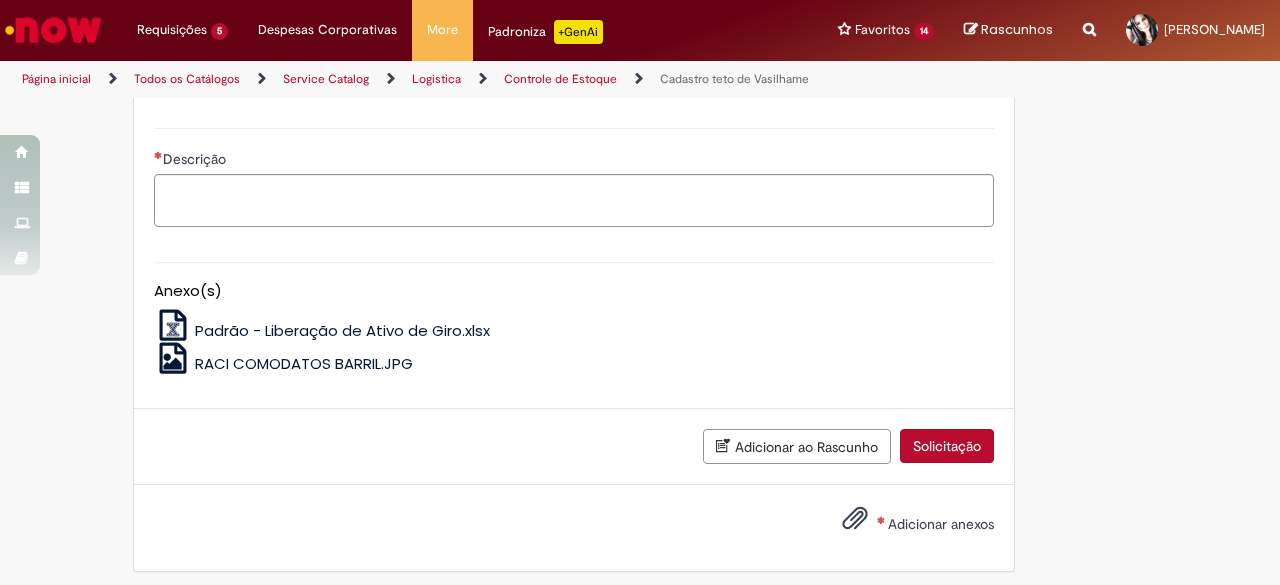 click on "Adicionar anexos" at bounding box center [941, 524] 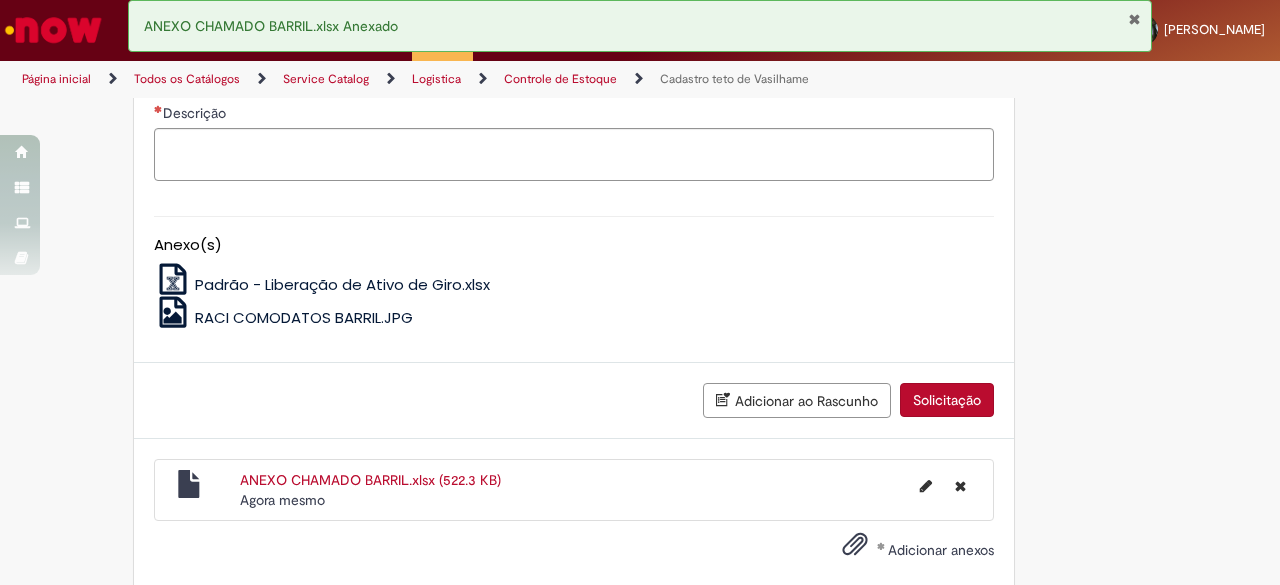scroll, scrollTop: 1562, scrollLeft: 0, axis: vertical 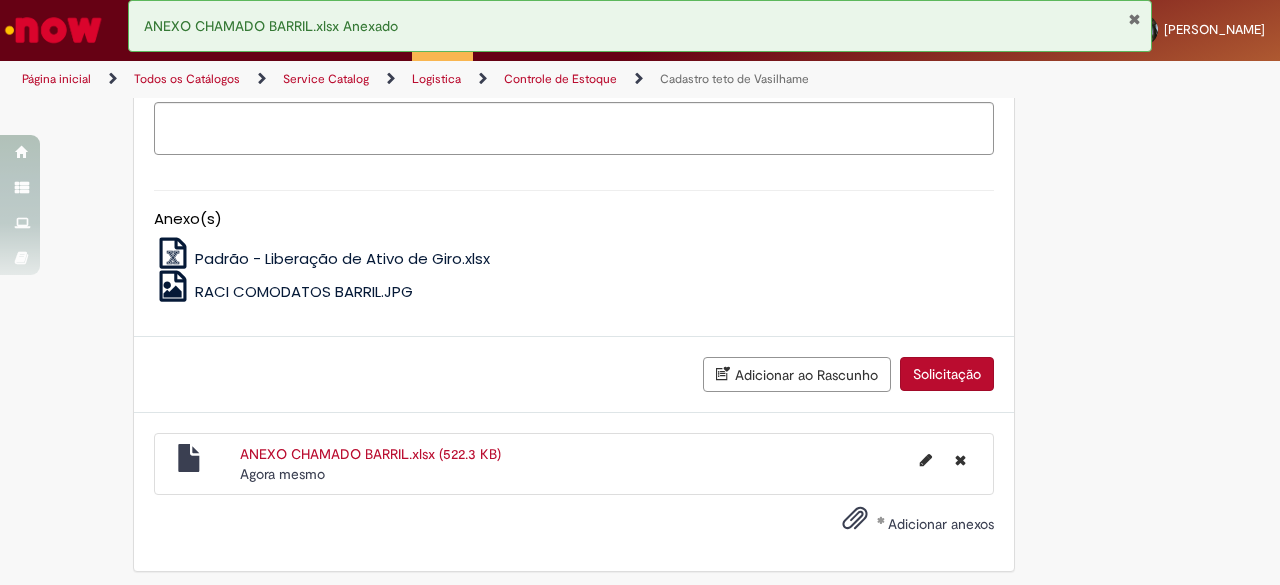 click on "Adicionar anexos" at bounding box center (941, 524) 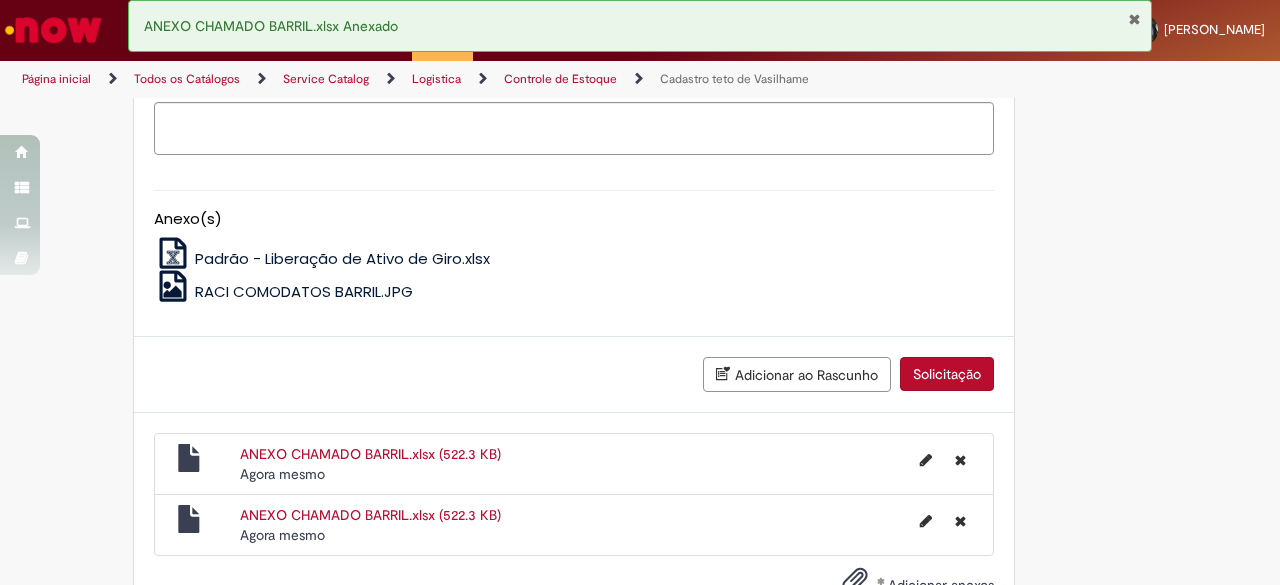 scroll, scrollTop: 1622, scrollLeft: 0, axis: vertical 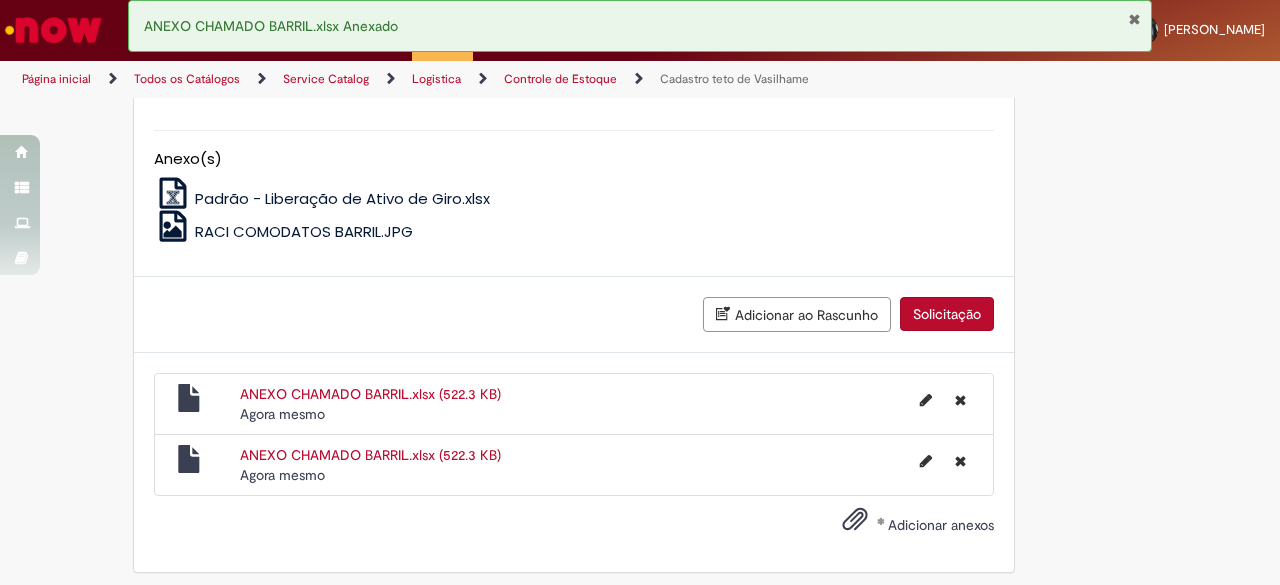click on "Adicionar anexos" at bounding box center (941, 525) 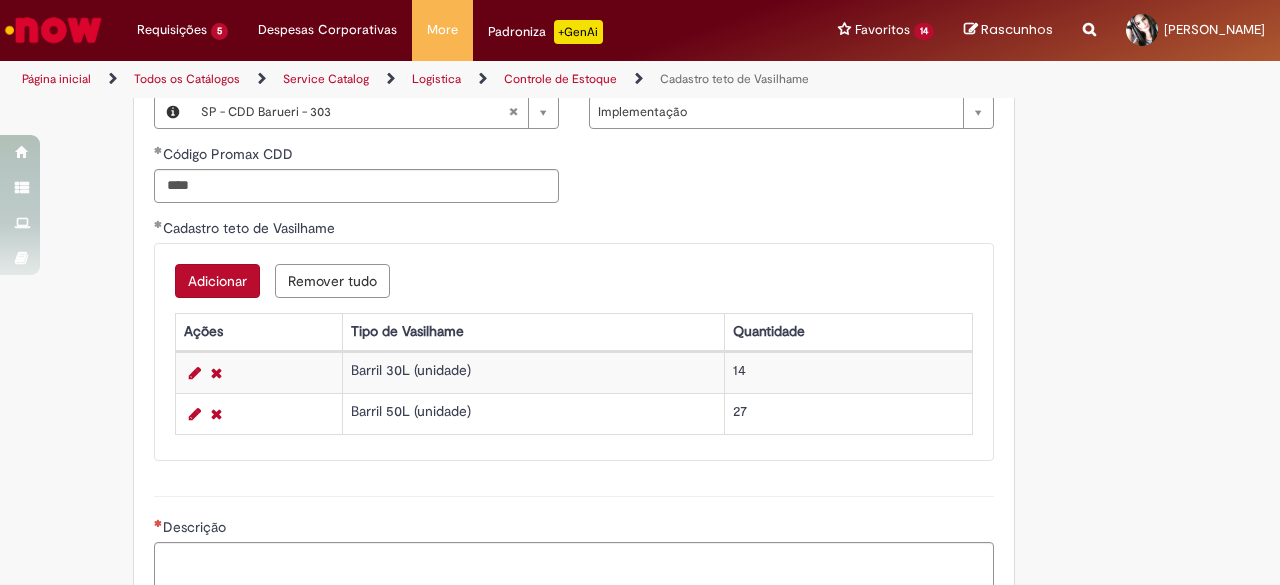 scroll, scrollTop: 1222, scrollLeft: 0, axis: vertical 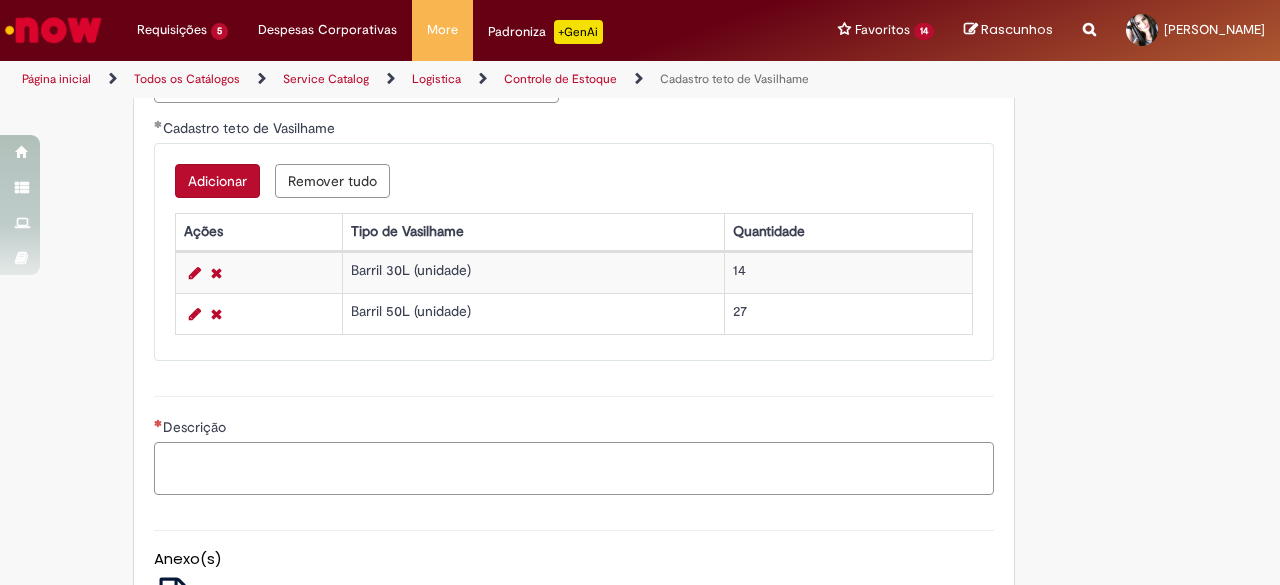 click on "Descrição" at bounding box center (574, 468) 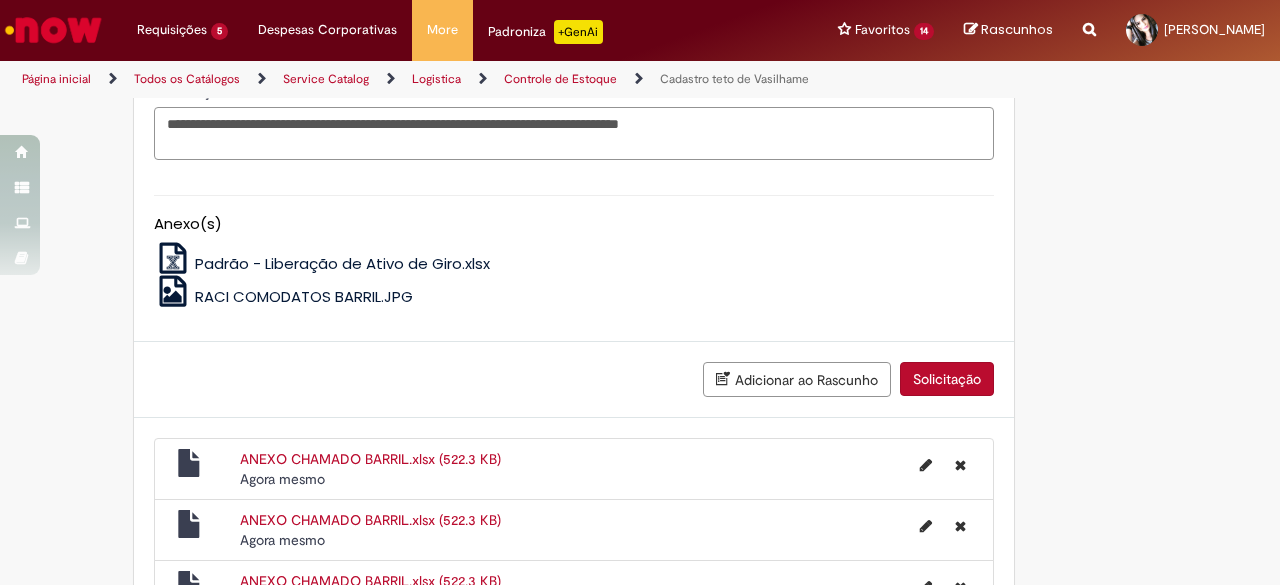 scroll, scrollTop: 1682, scrollLeft: 0, axis: vertical 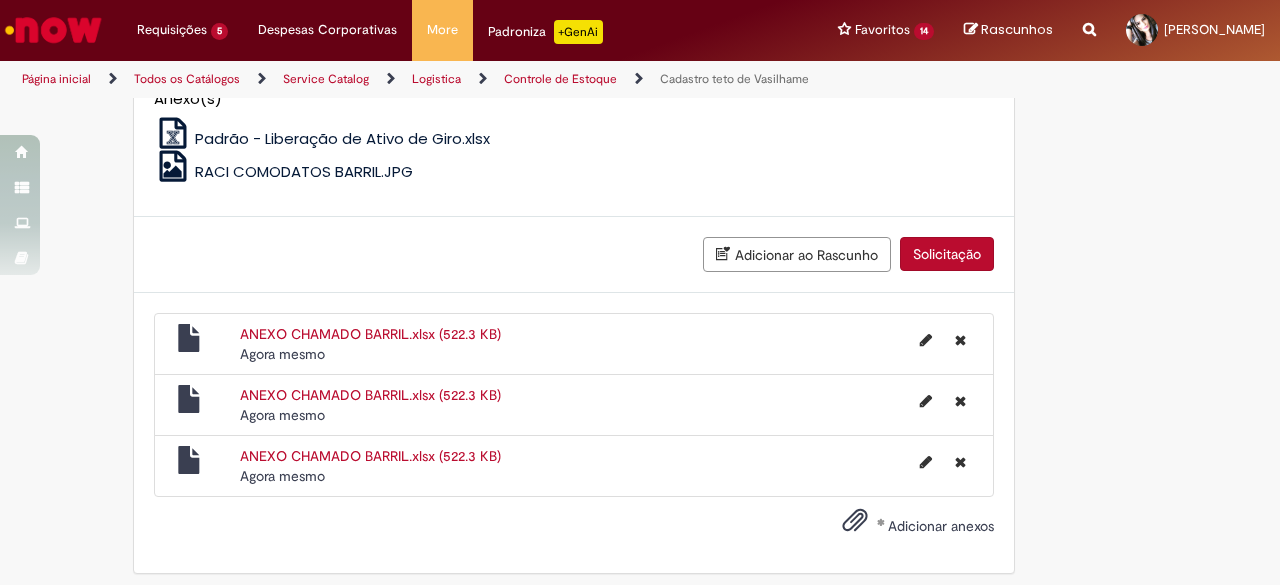 type on "**********" 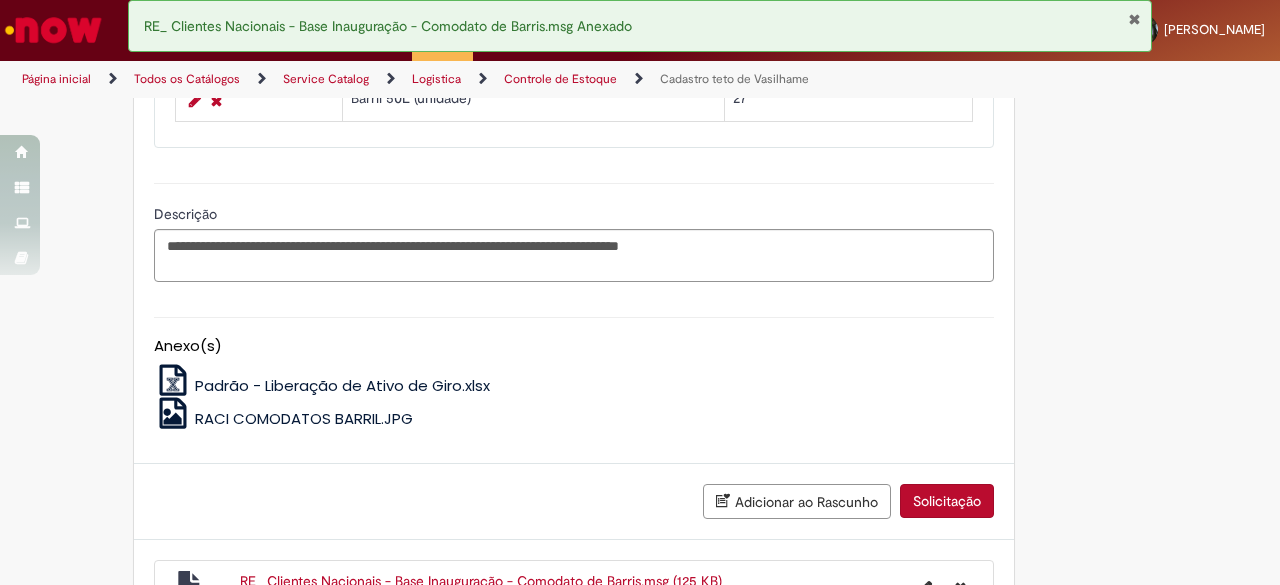 scroll, scrollTop: 1442, scrollLeft: 0, axis: vertical 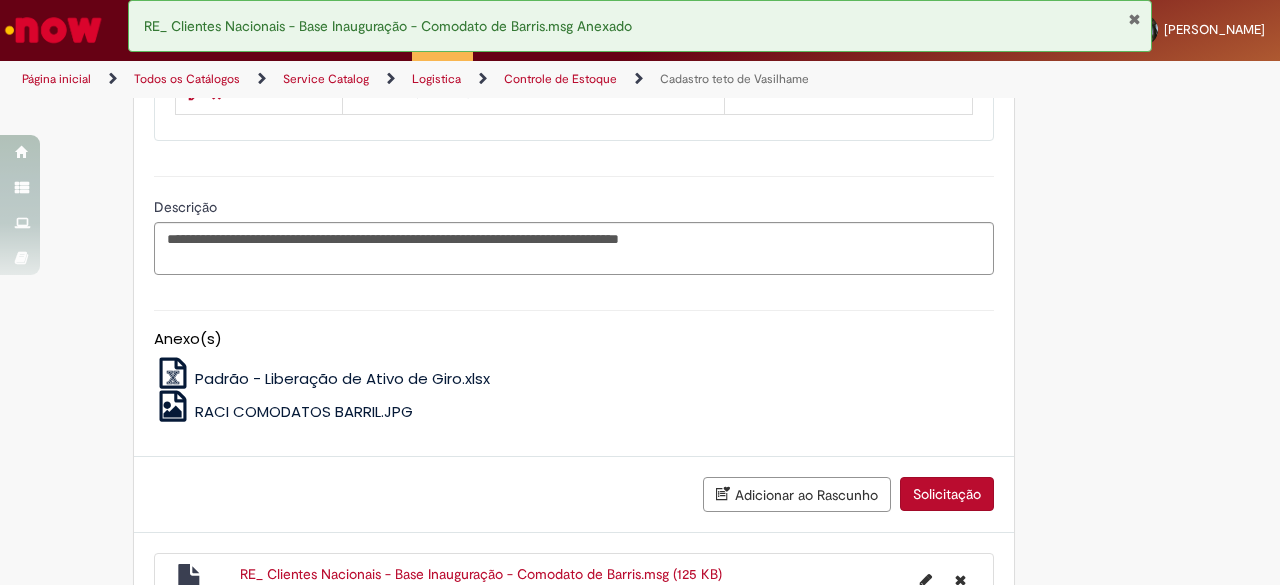 click on "Solicitação" at bounding box center [947, 494] 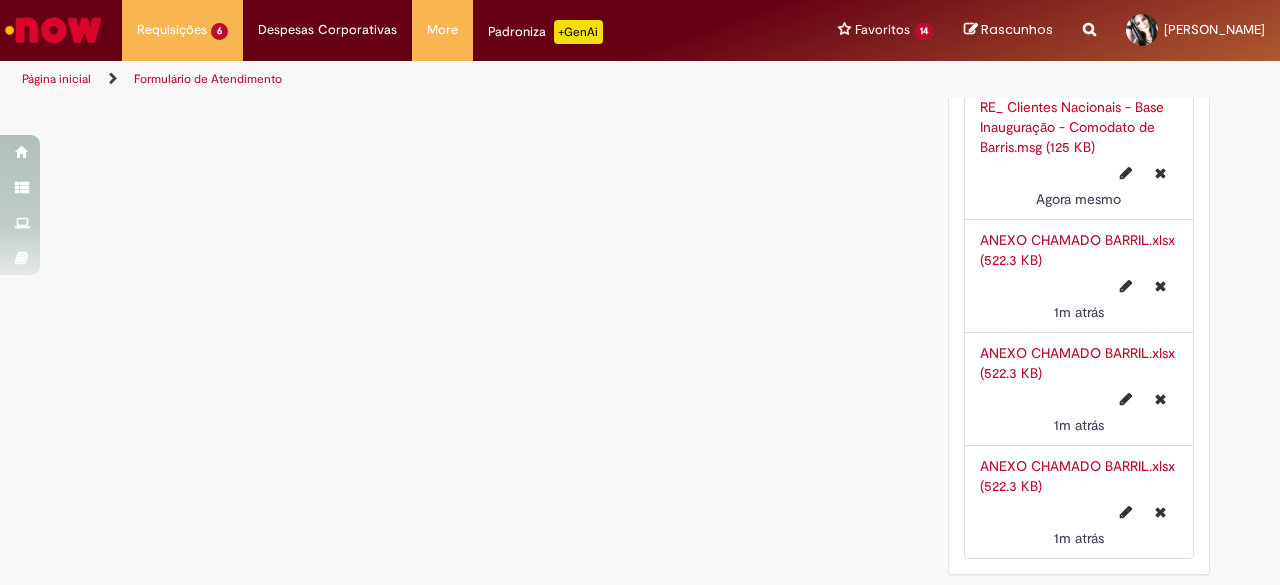 scroll, scrollTop: 0, scrollLeft: 0, axis: both 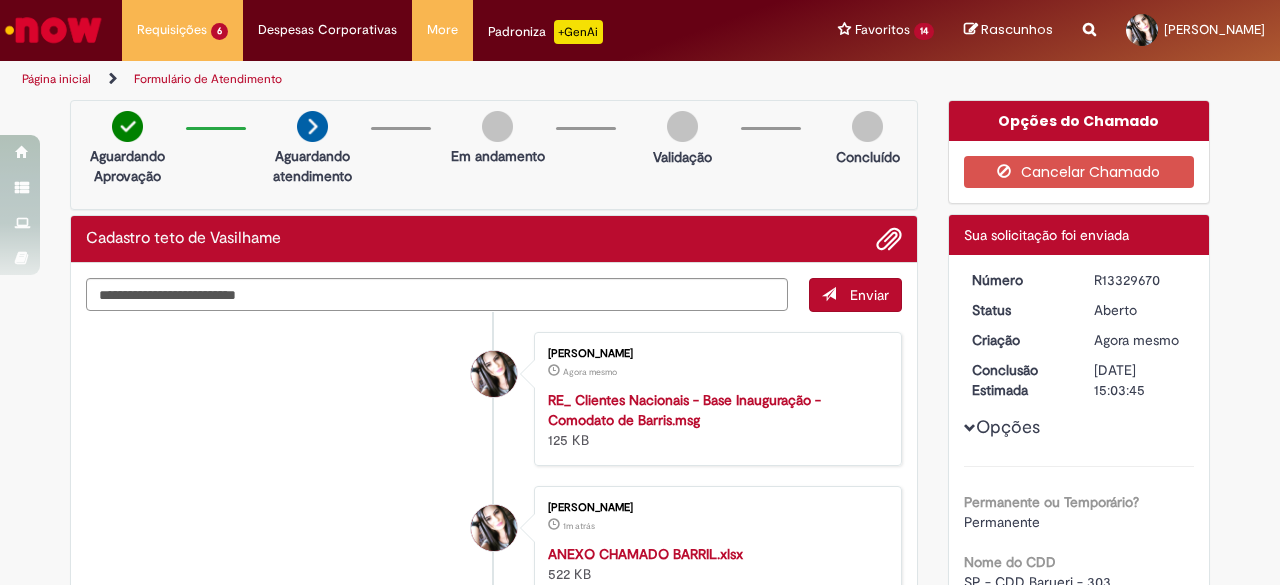 click on "R13329670" at bounding box center [1140, 280] 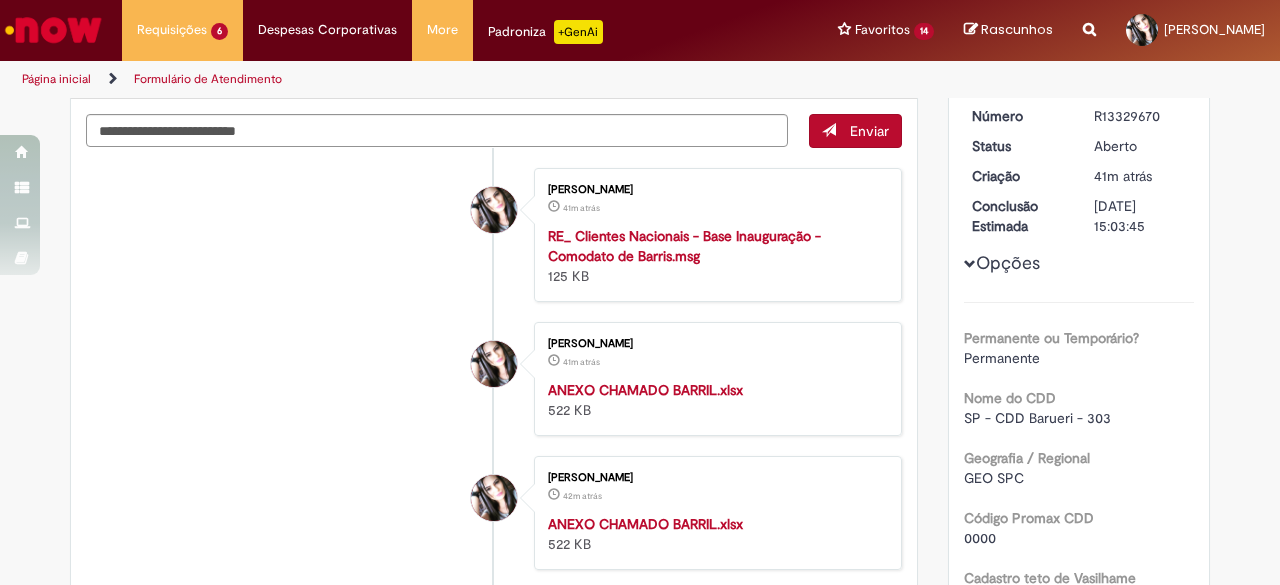 scroll, scrollTop: 500, scrollLeft: 0, axis: vertical 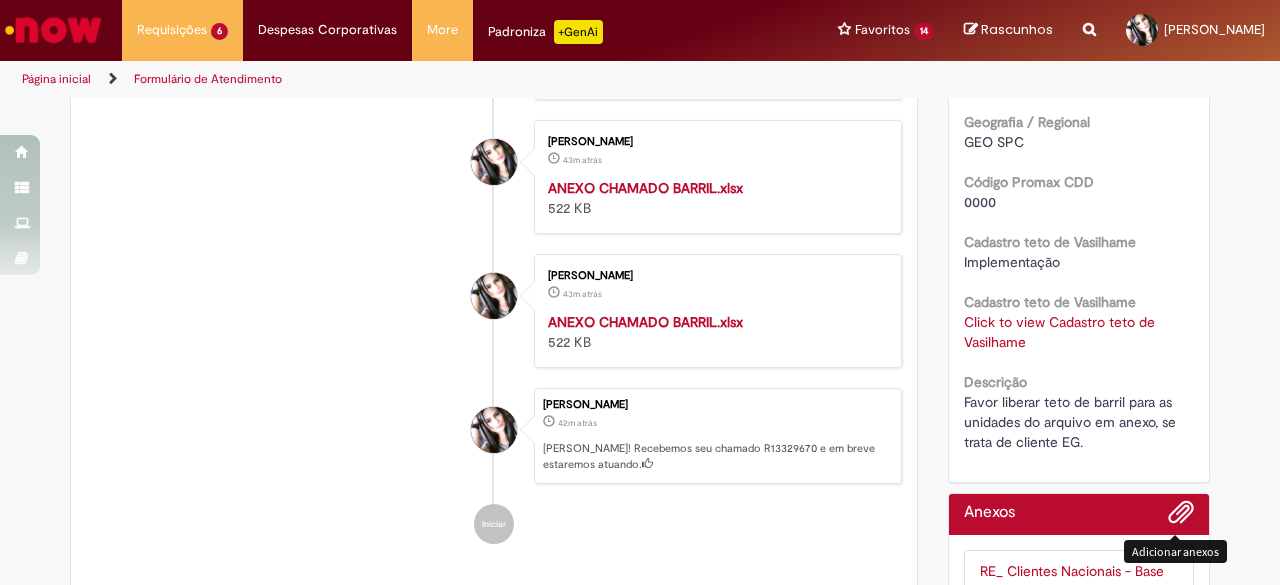 click at bounding box center (1181, 513) 